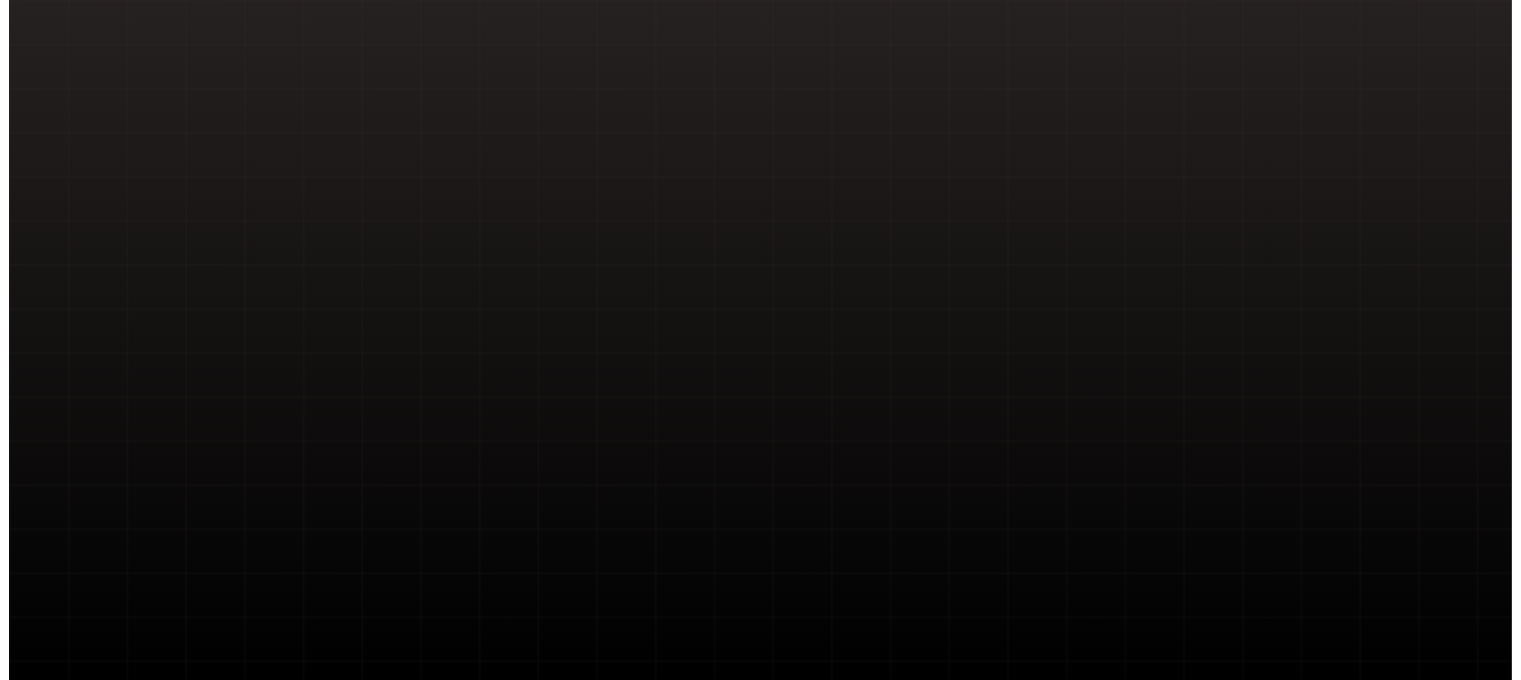 scroll, scrollTop: 0, scrollLeft: 0, axis: both 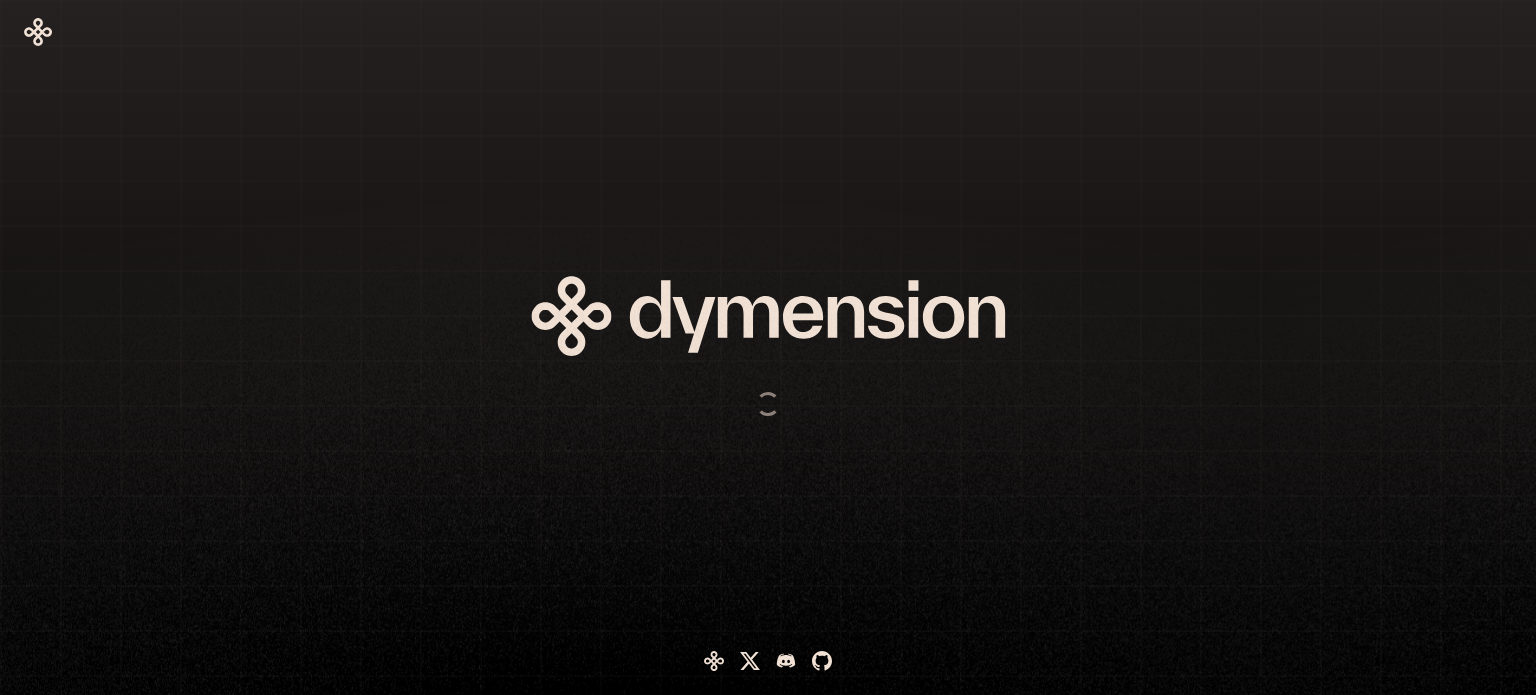 click at bounding box center [668, 347] 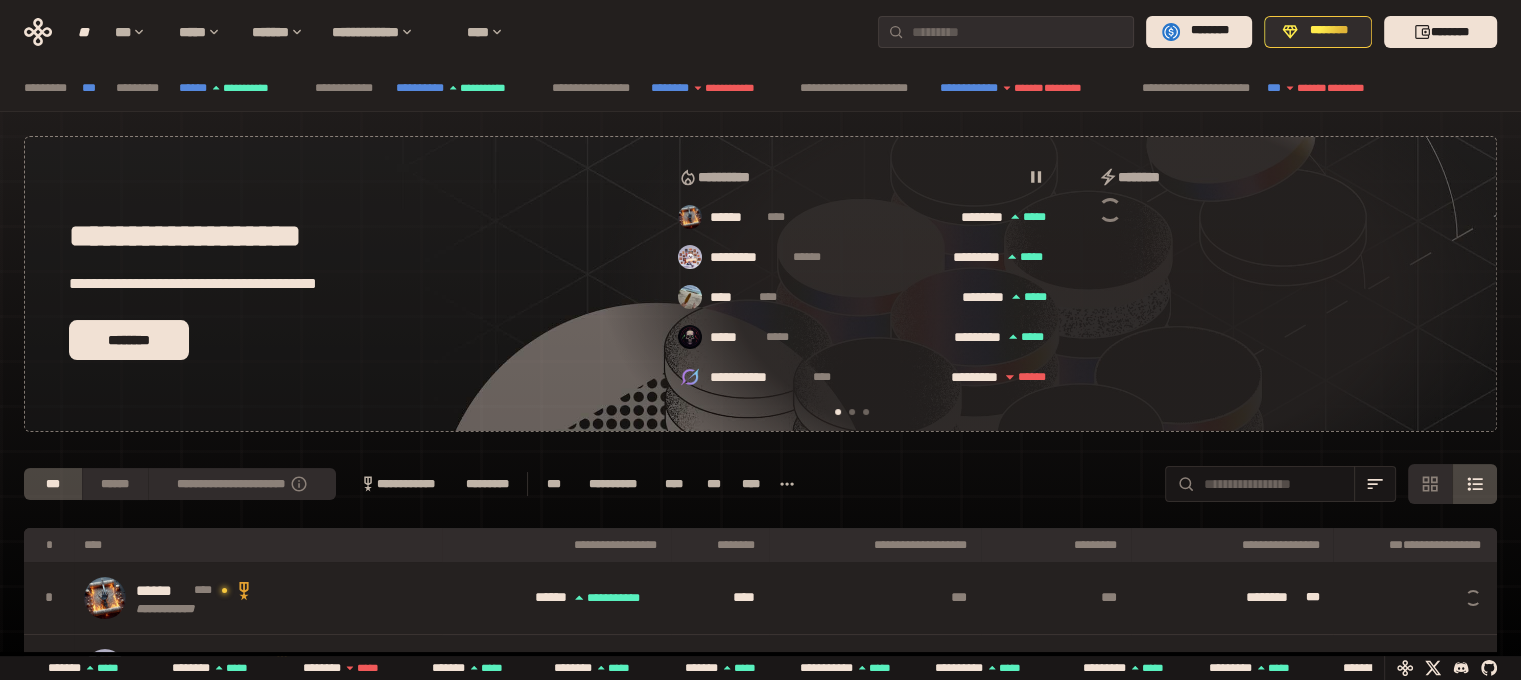 scroll, scrollTop: 0, scrollLeft: 16, axis: horizontal 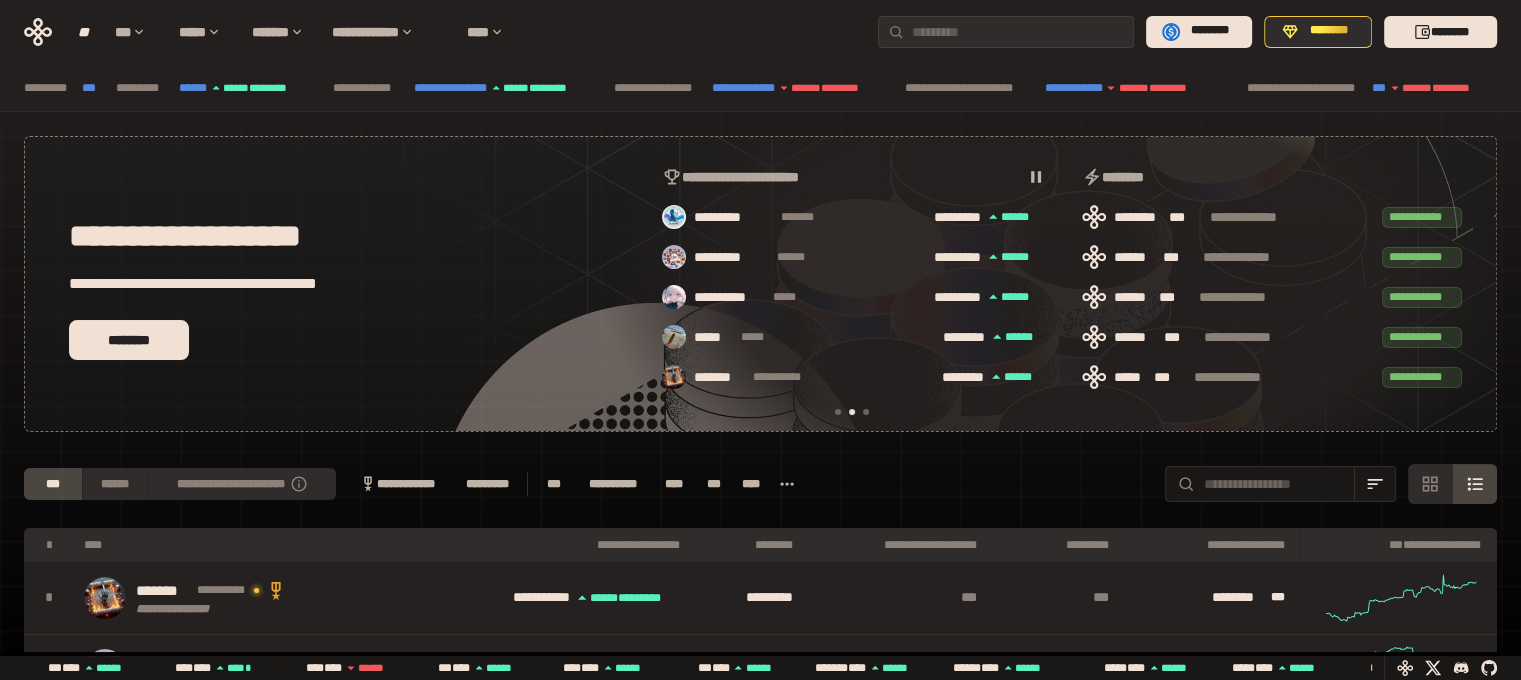 click on "[NUMBER] [STREET], [CITY], [STATE]" at bounding box center (1272, 290) 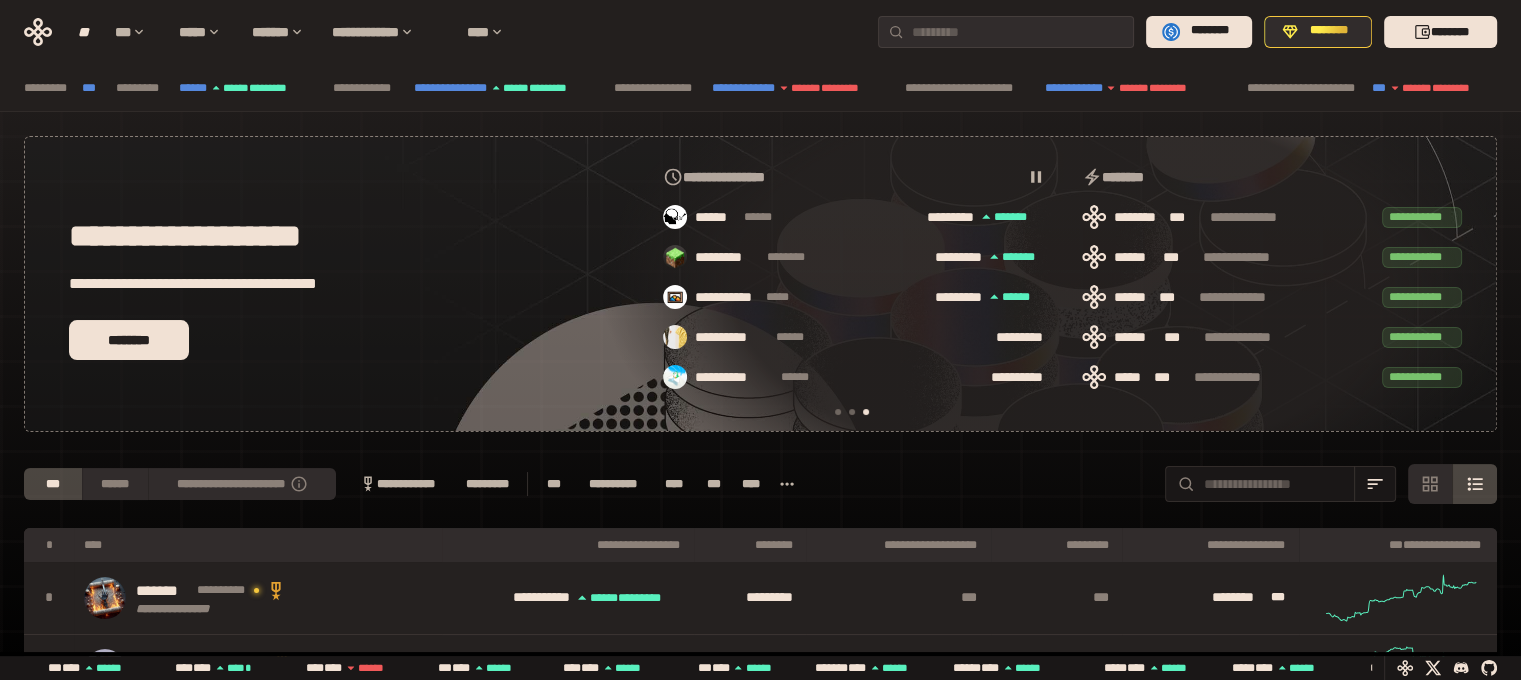 scroll, scrollTop: 0, scrollLeft: 856, axis: horizontal 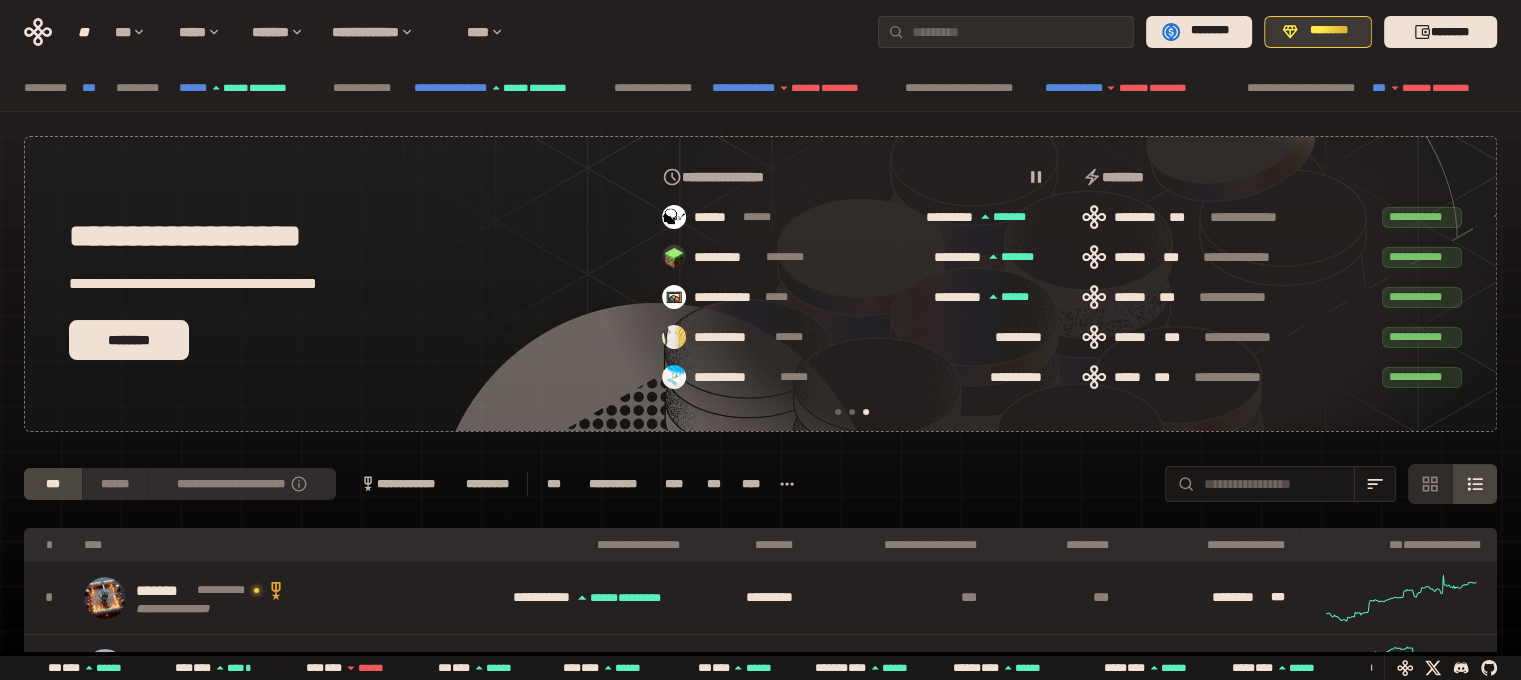 click on "********" at bounding box center [1318, 32] 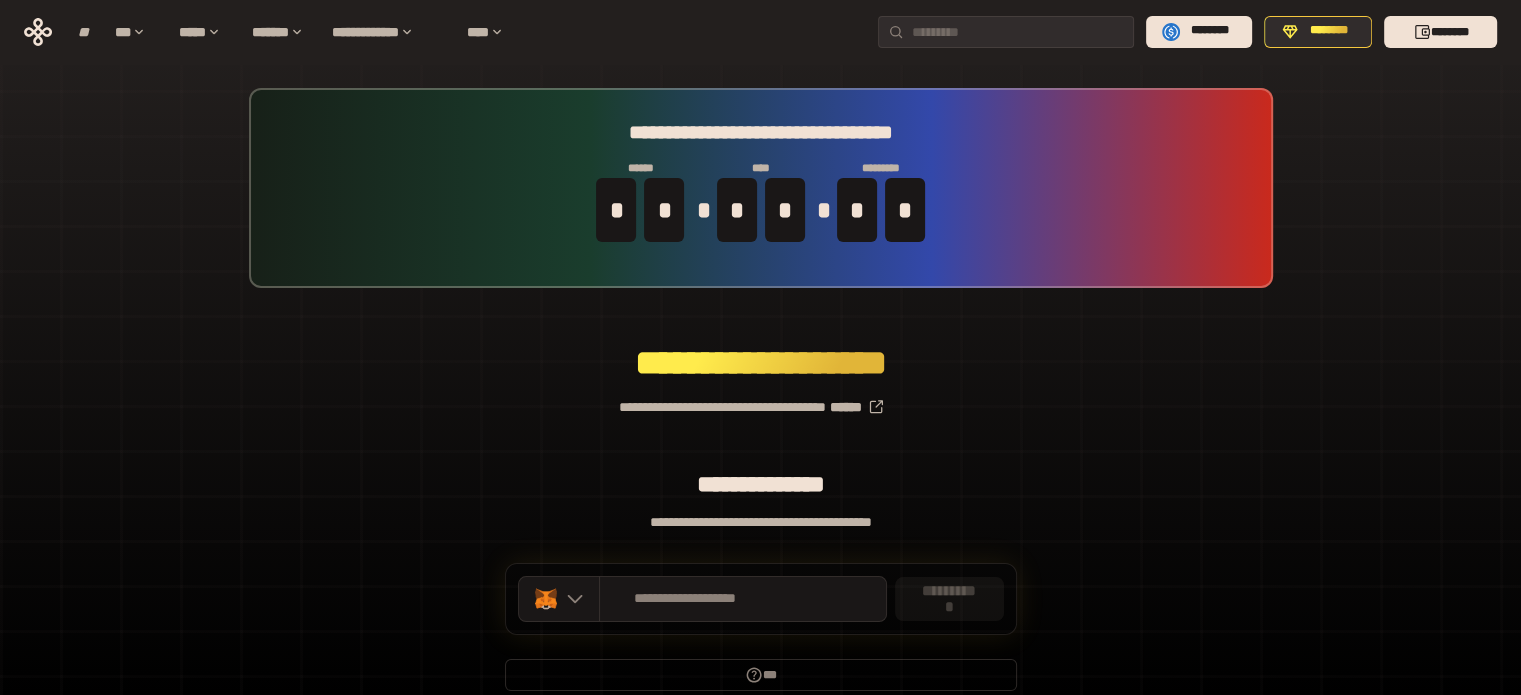click on "[FIRST] [LAST]" at bounding box center [761, 188] 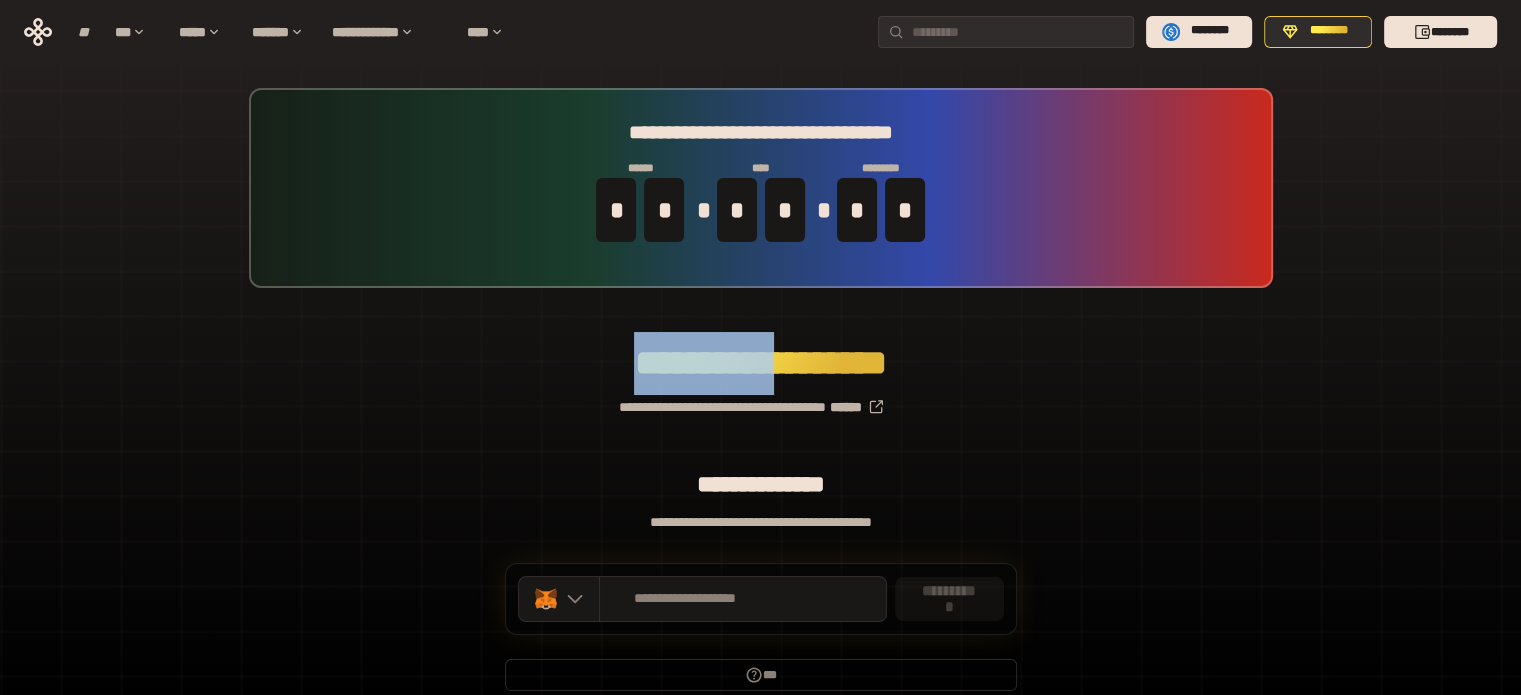 click on "*********" at bounding box center (704, 363) 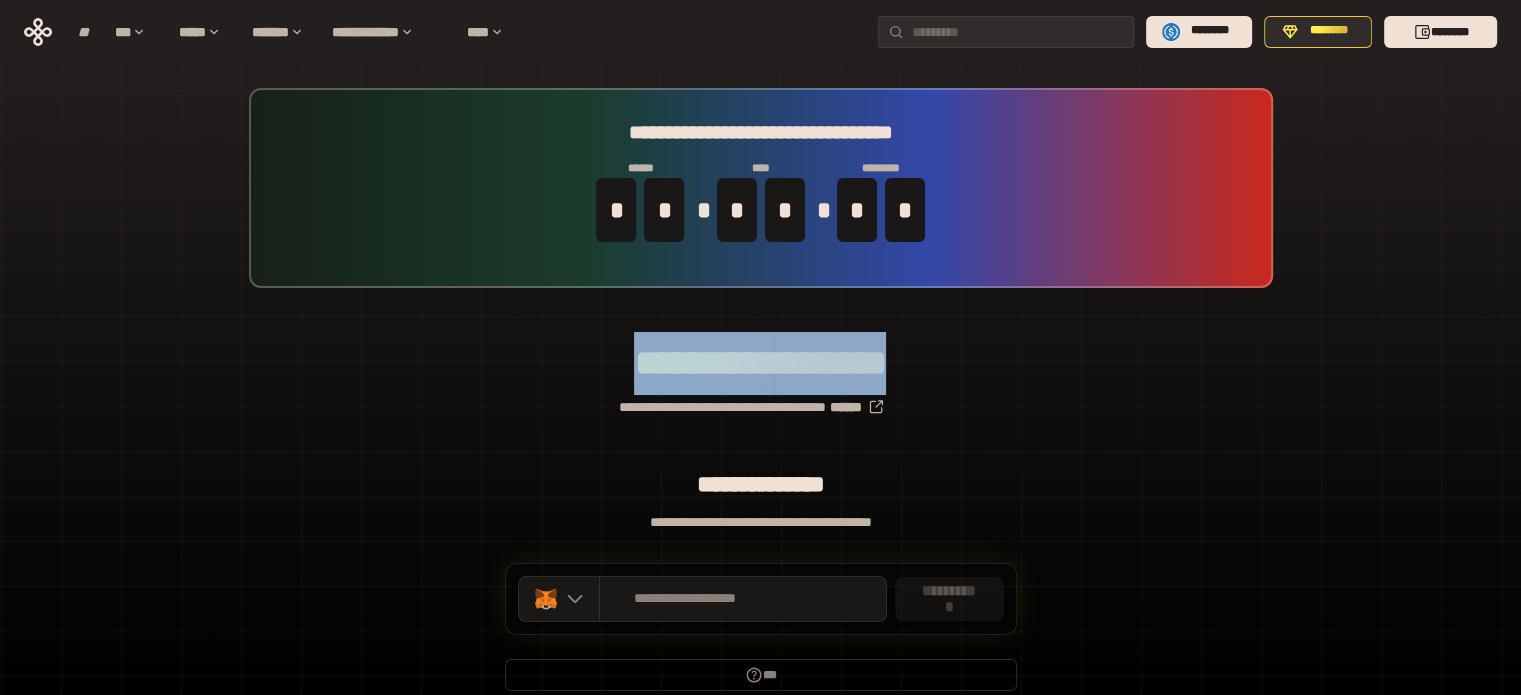 click on "*********" at bounding box center [704, 363] 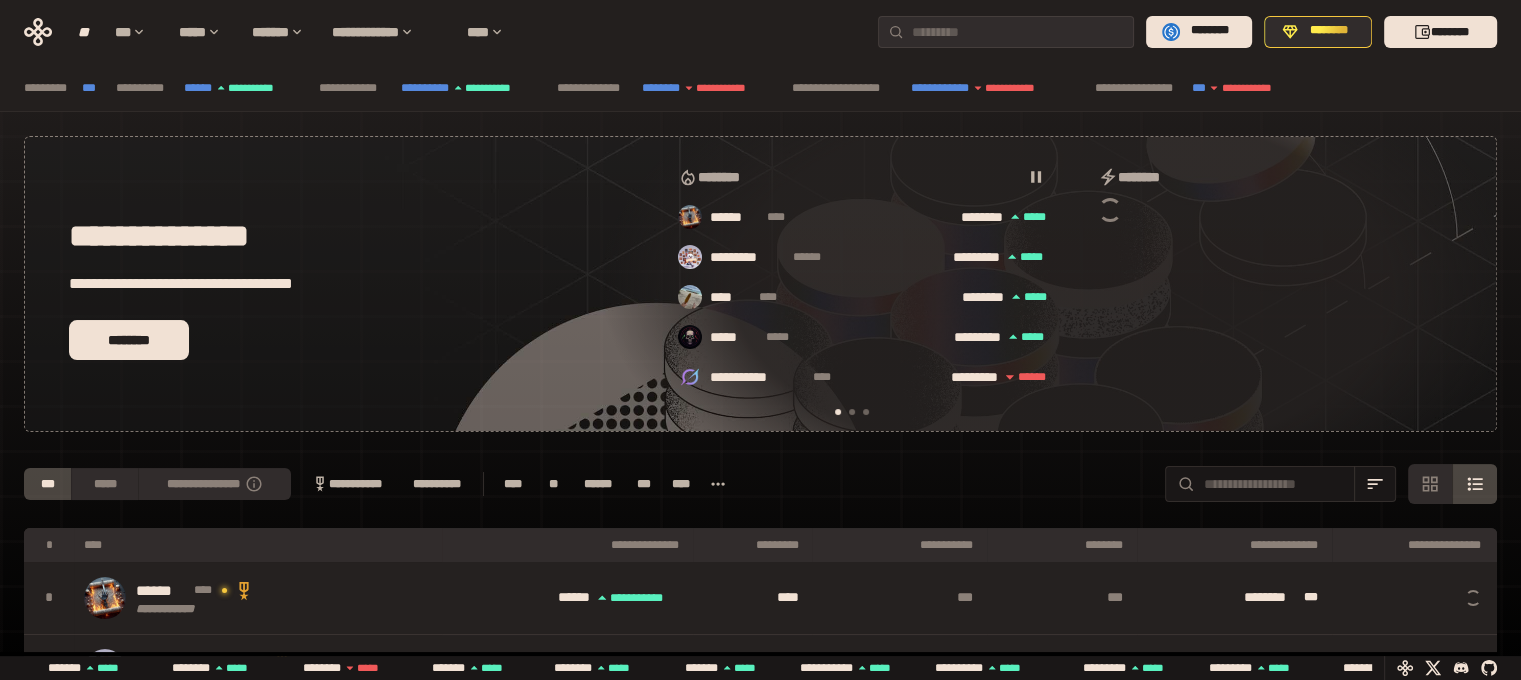 scroll, scrollTop: 0, scrollLeft: 16, axis: horizontal 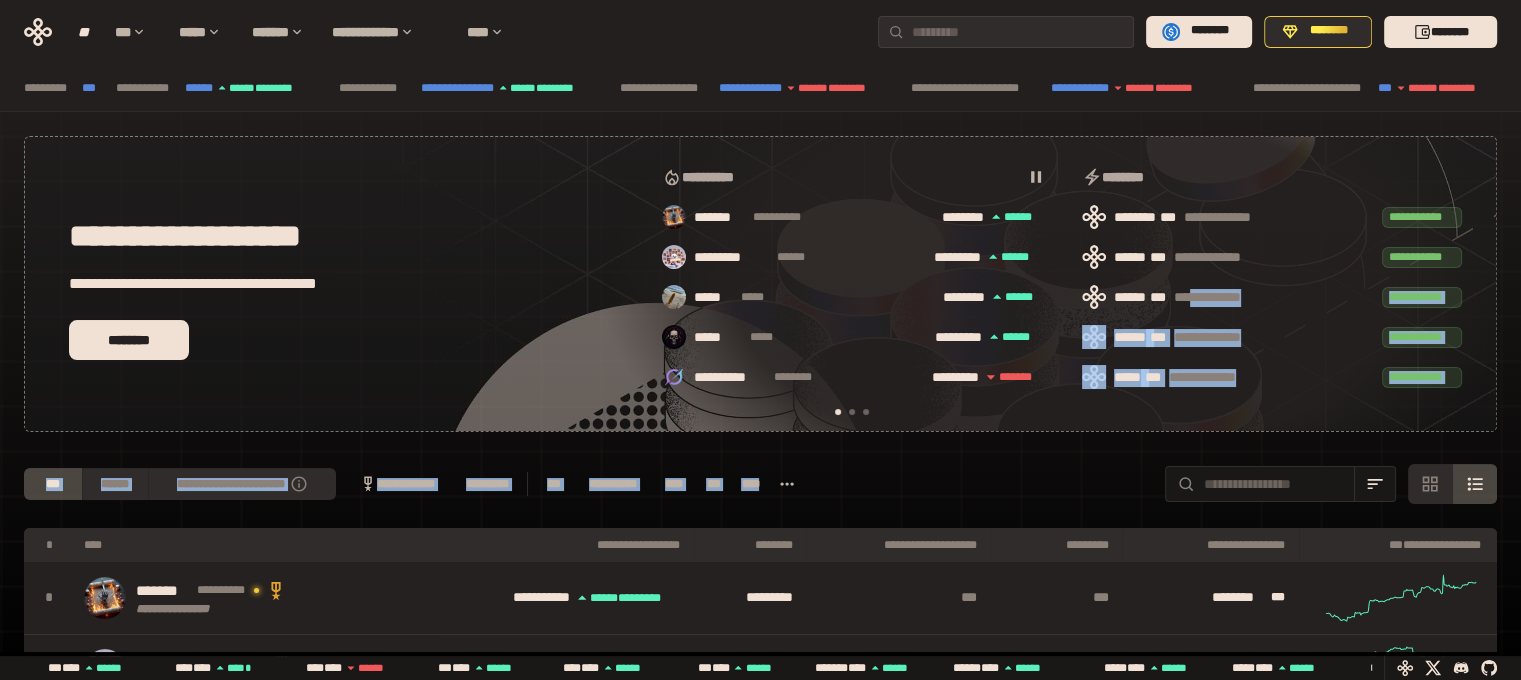 drag, startPoint x: 1136, startPoint y: 298, endPoint x: 1248, endPoint y: 433, distance: 175.41095 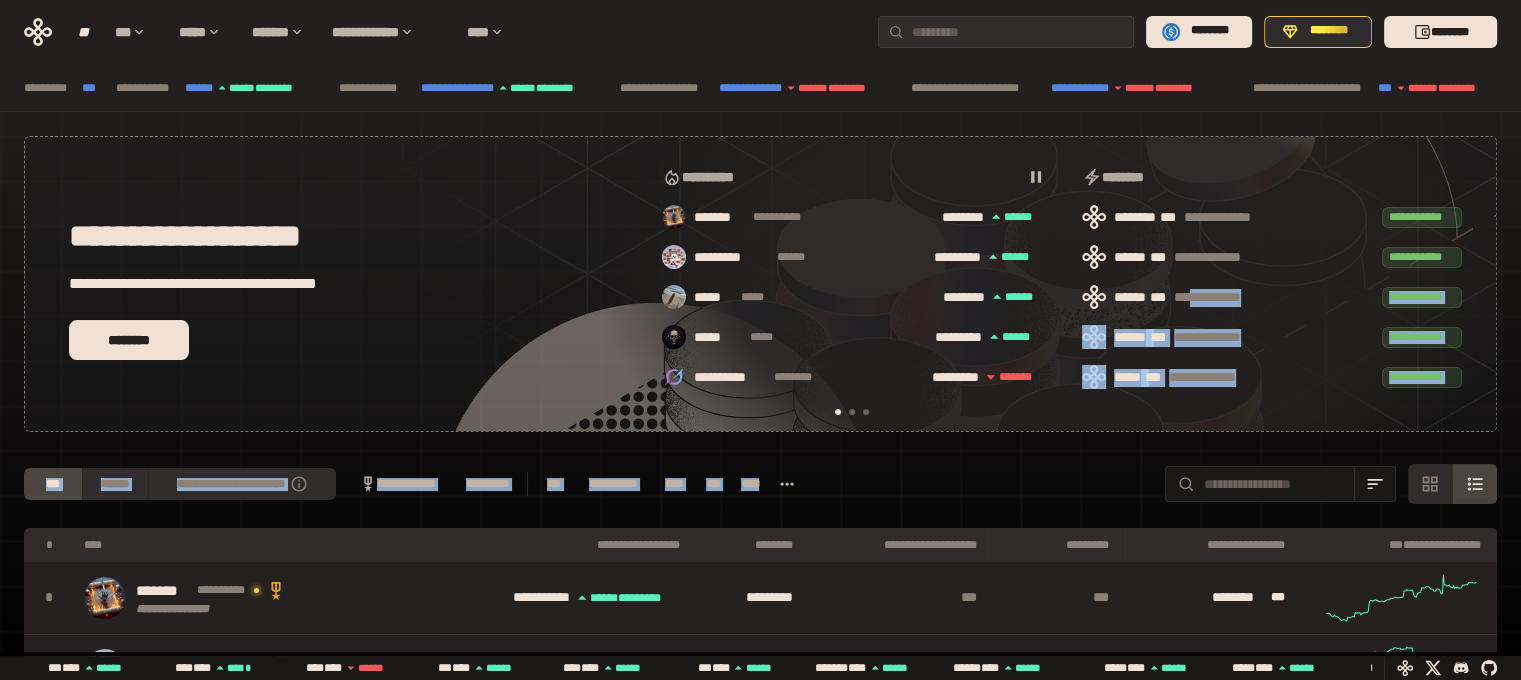 click on "[FIRST] [LAST] [PHONE] [NUMBER] [STREET], [CITY], [STATE]" at bounding box center (760, 683) 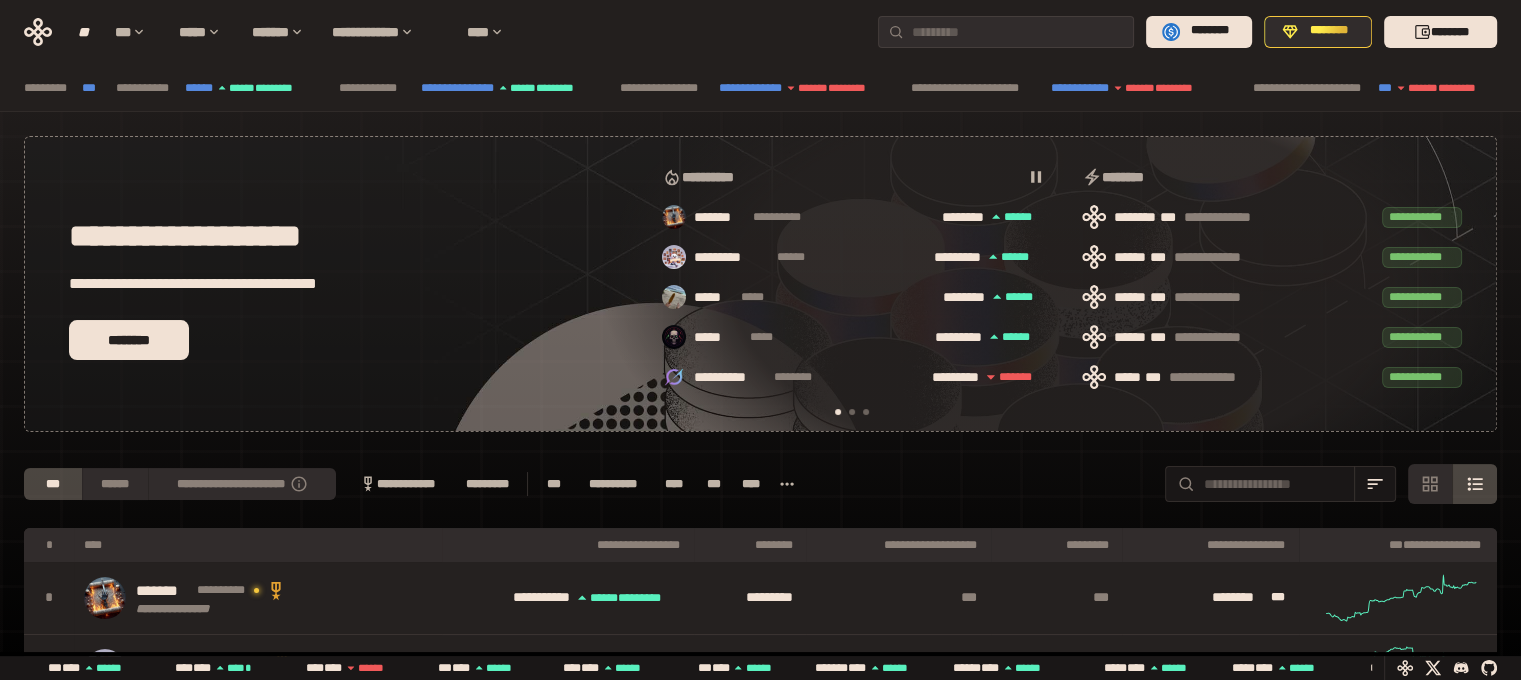 click on "[NUMBER] [STREET], [CITY], [STATE]" at bounding box center (760, 284) 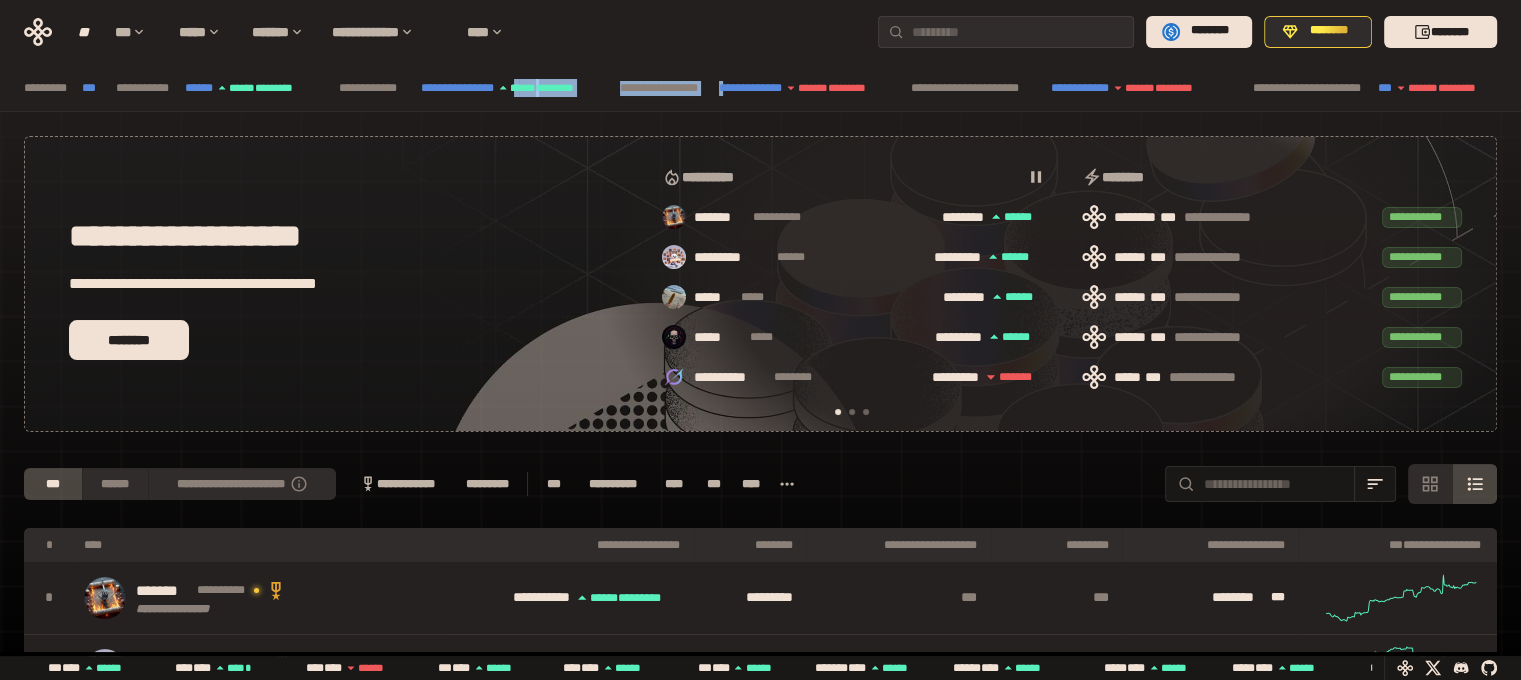 drag, startPoint x: 528, startPoint y: 86, endPoint x: 727, endPoint y: 95, distance: 199.20341 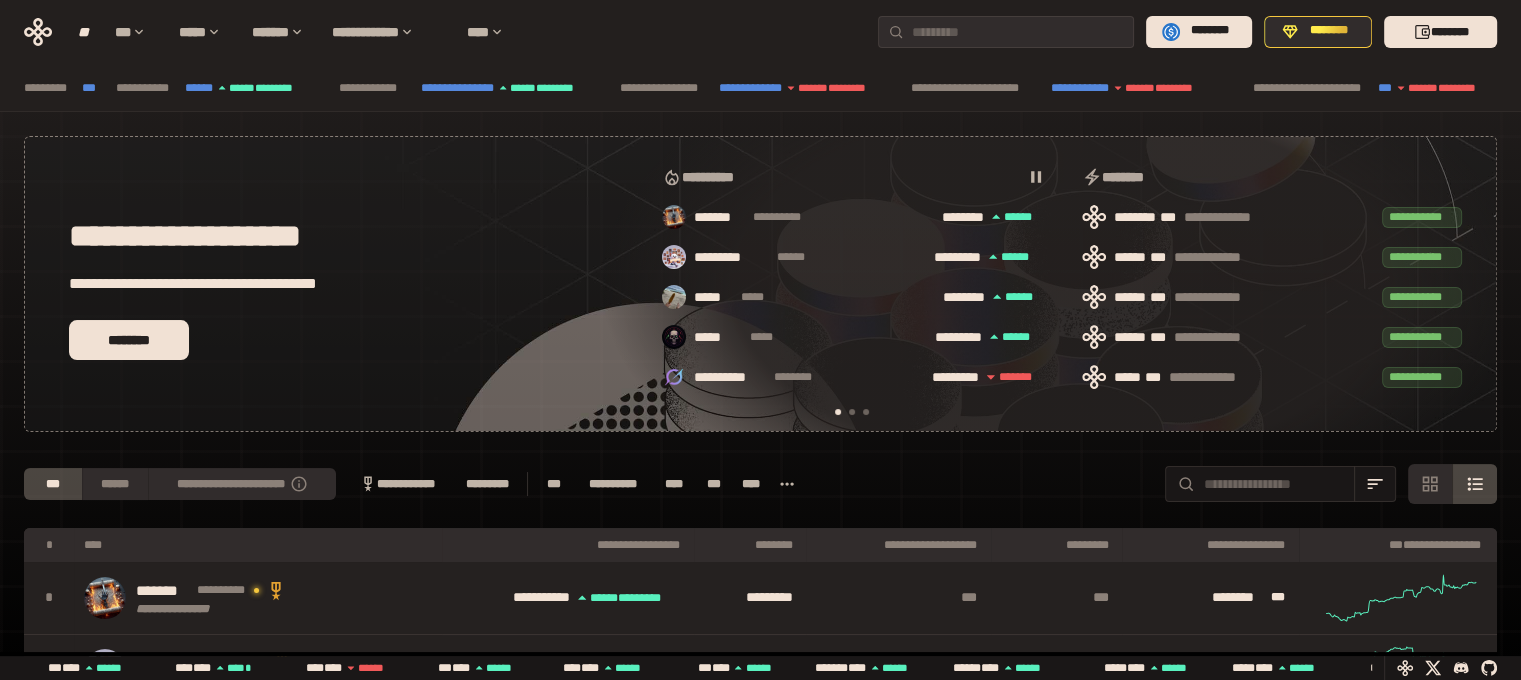 click on "[FIRST] [LAST] [PHONE] [NUMBER] [STREET], [CITY], [STATE]" at bounding box center (760, 683) 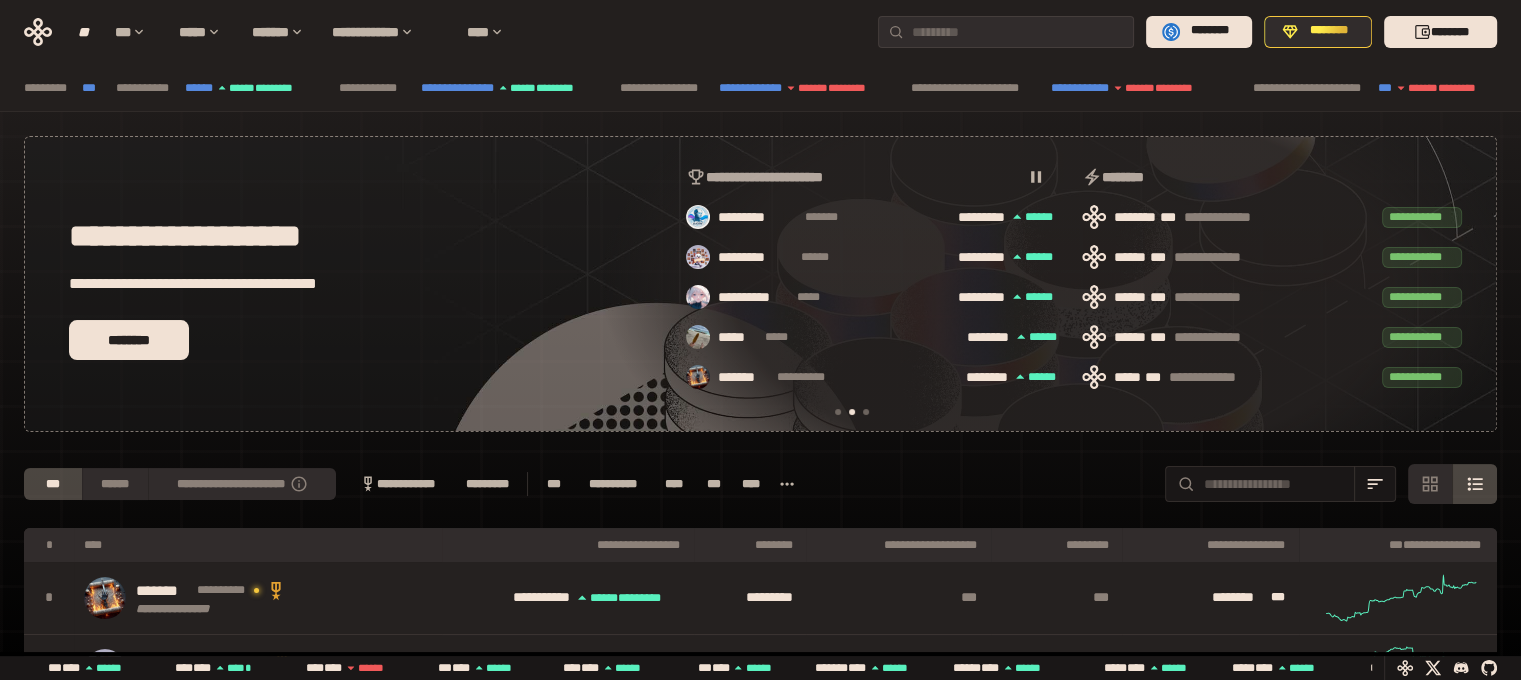 scroll, scrollTop: 0, scrollLeft: 436, axis: horizontal 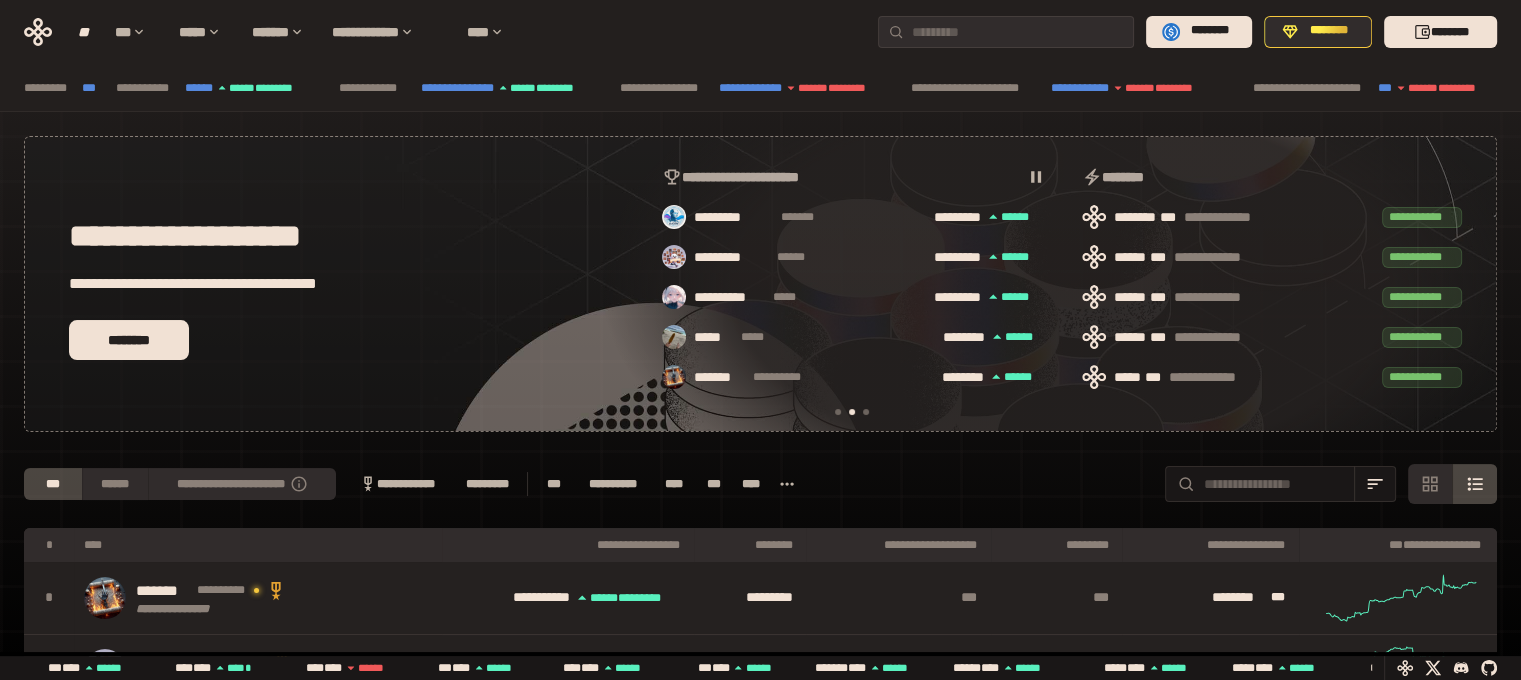 click on "***" at bounding box center (89, 88) 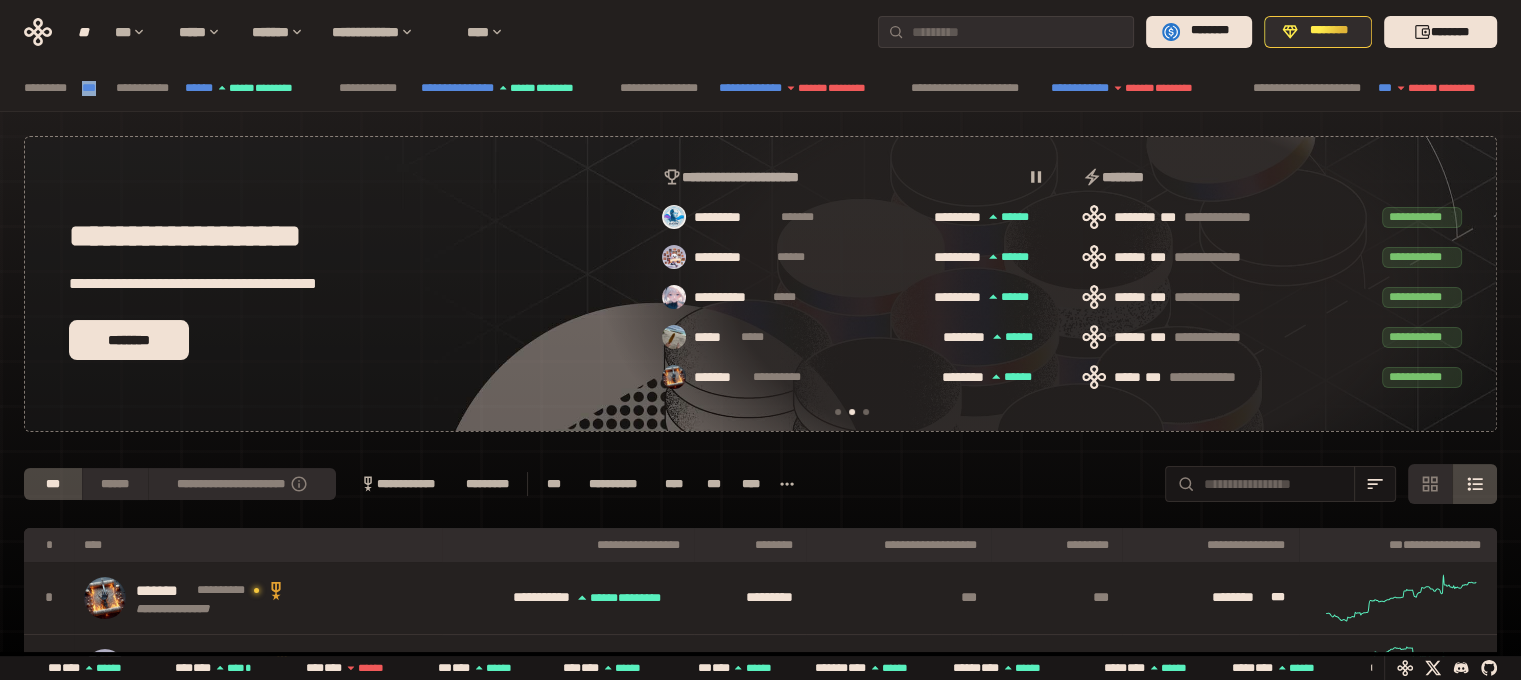click on "***" at bounding box center [89, 88] 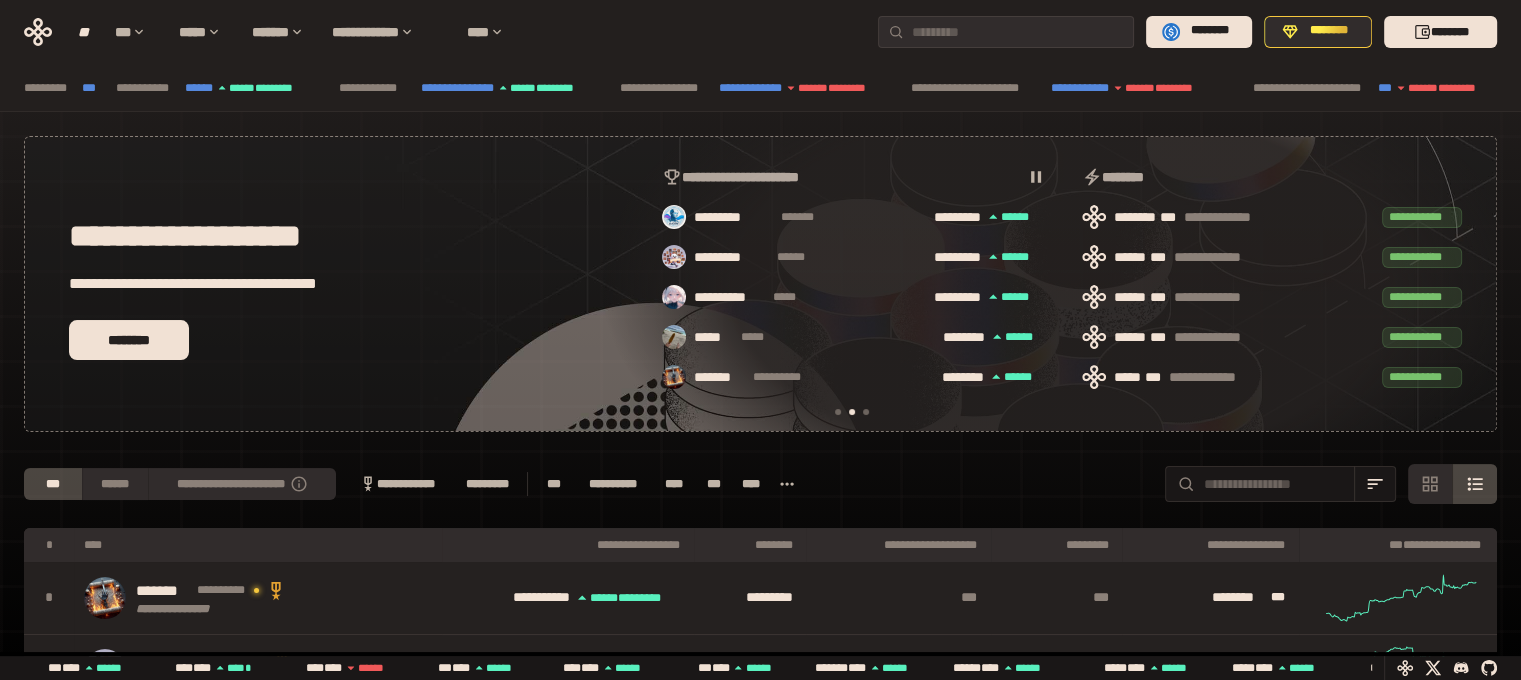 click on "****" at bounding box center [246, 87] 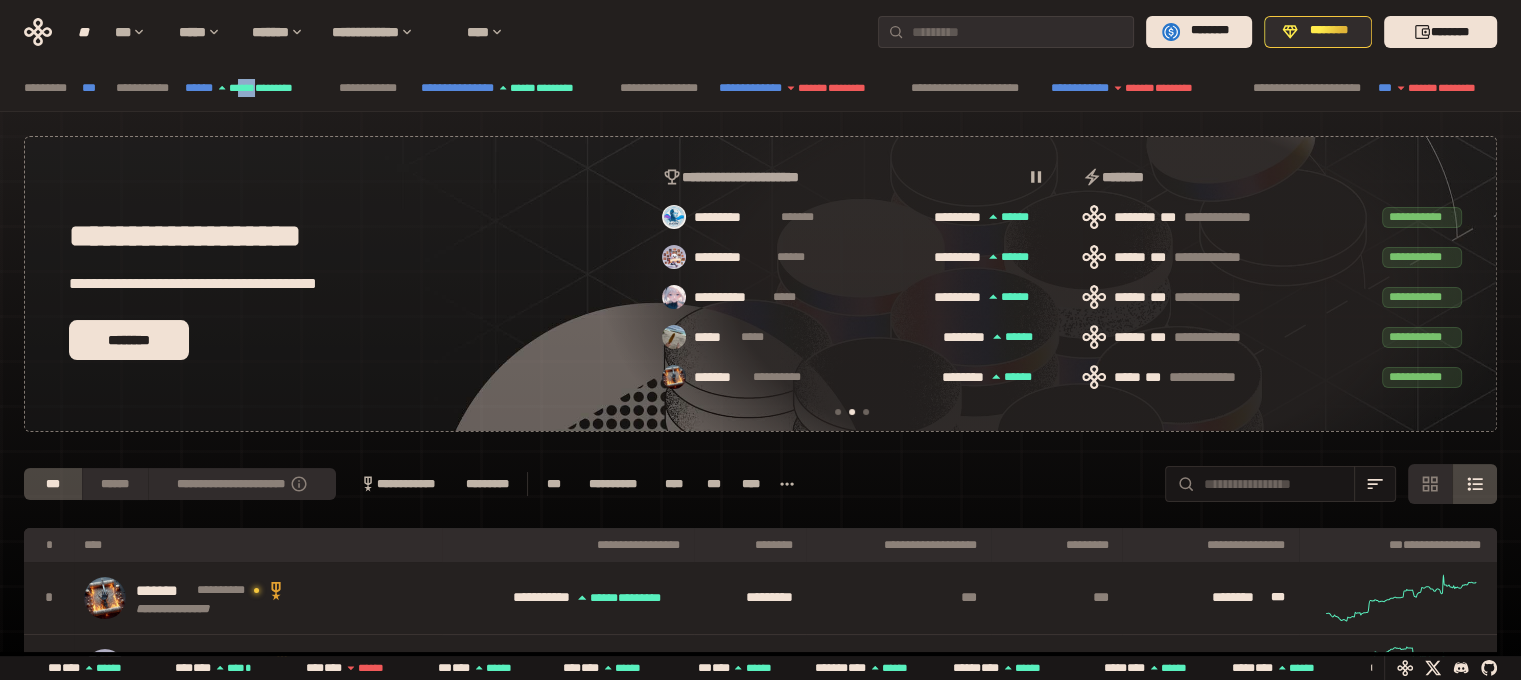 click on "****" at bounding box center (246, 87) 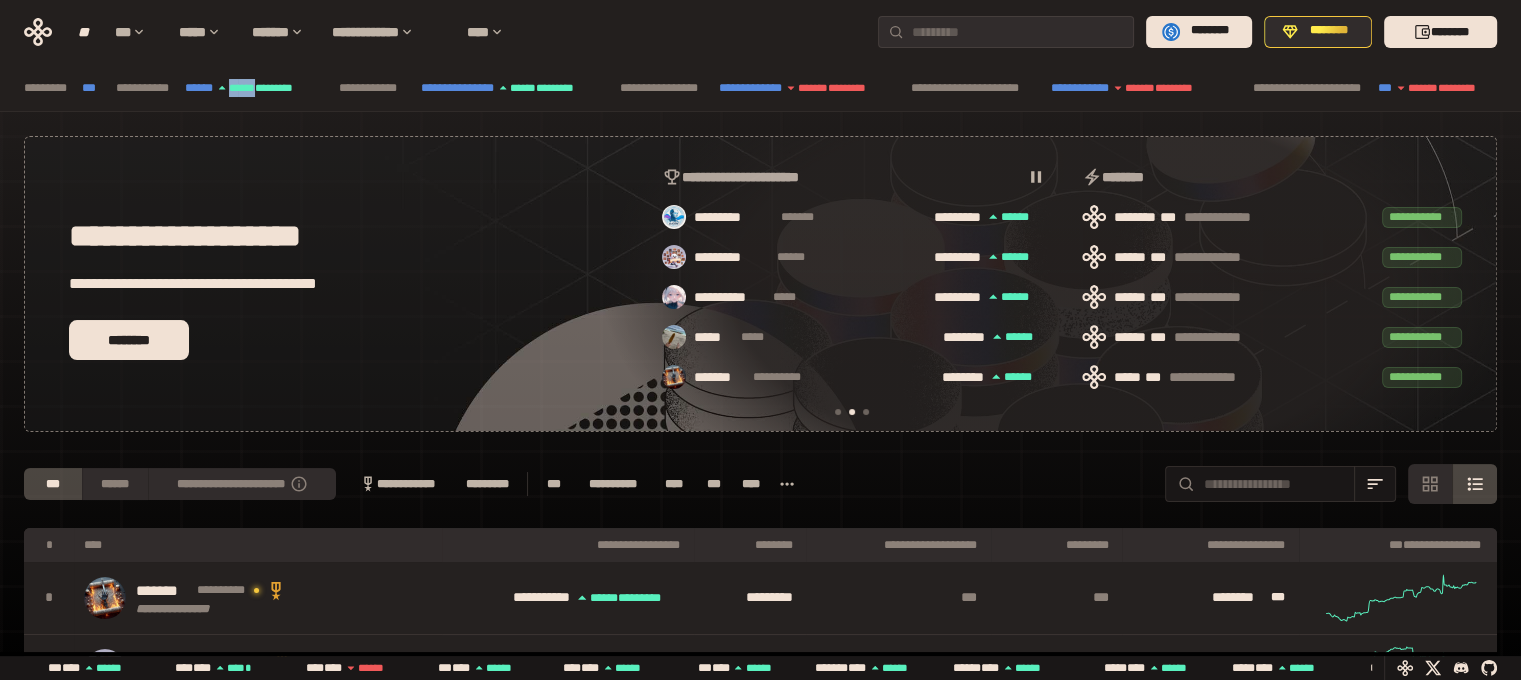 click on "****" at bounding box center [246, 87] 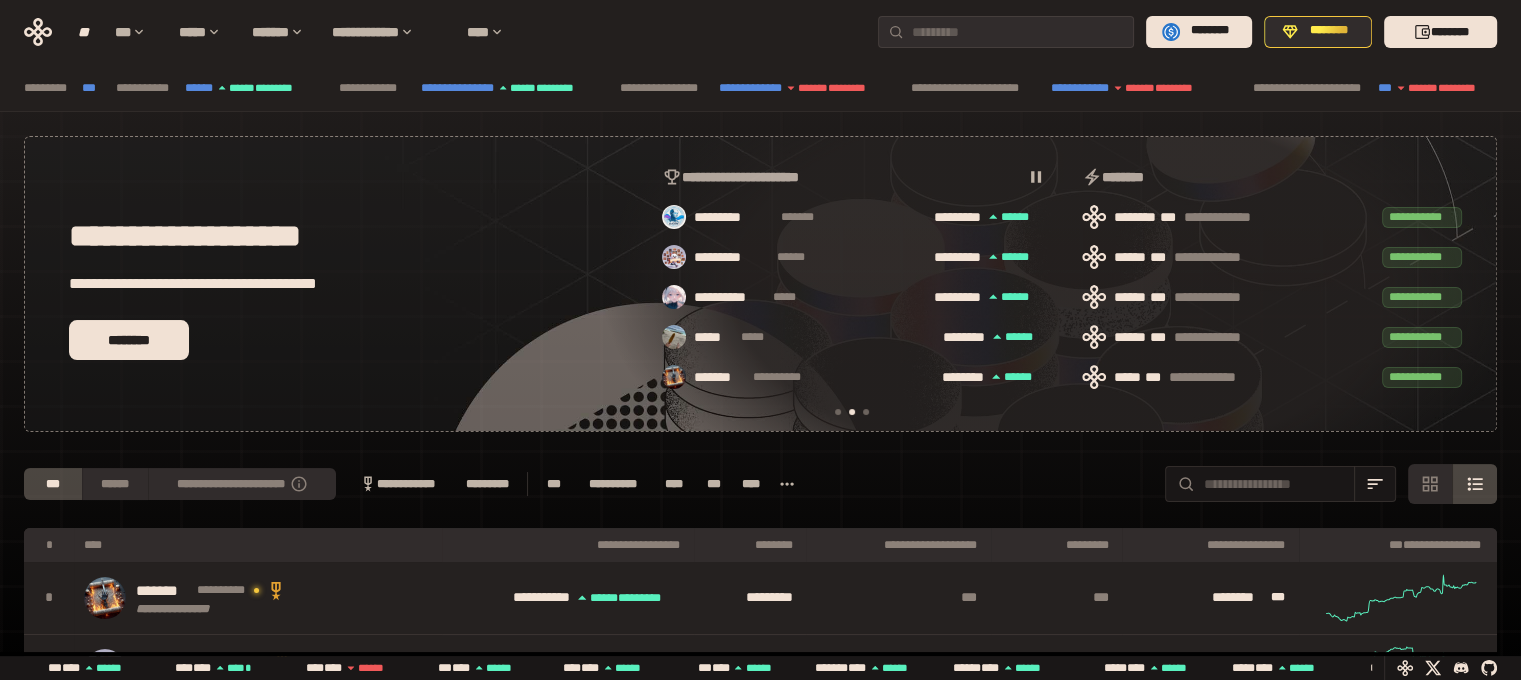 click on "**********" at bounding box center (368, 88) 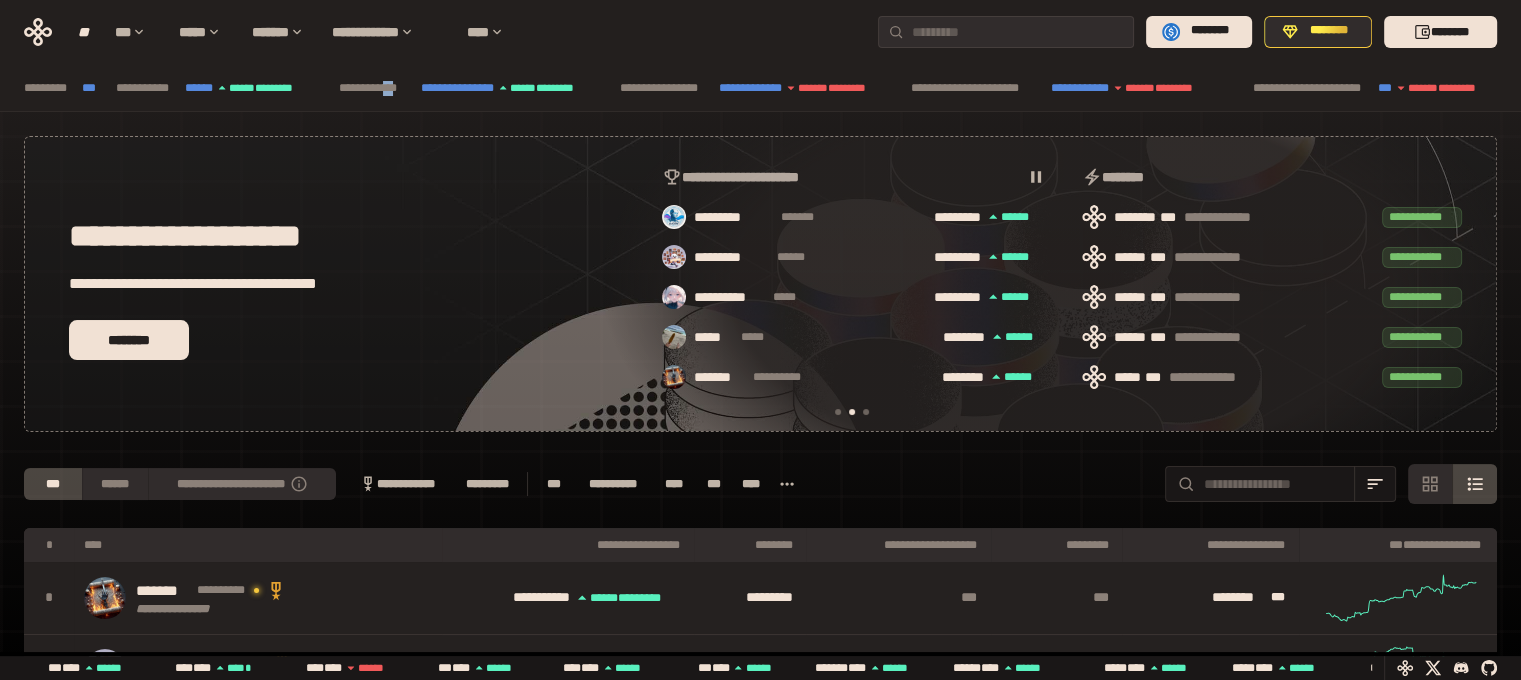 click on "**********" at bounding box center (368, 88) 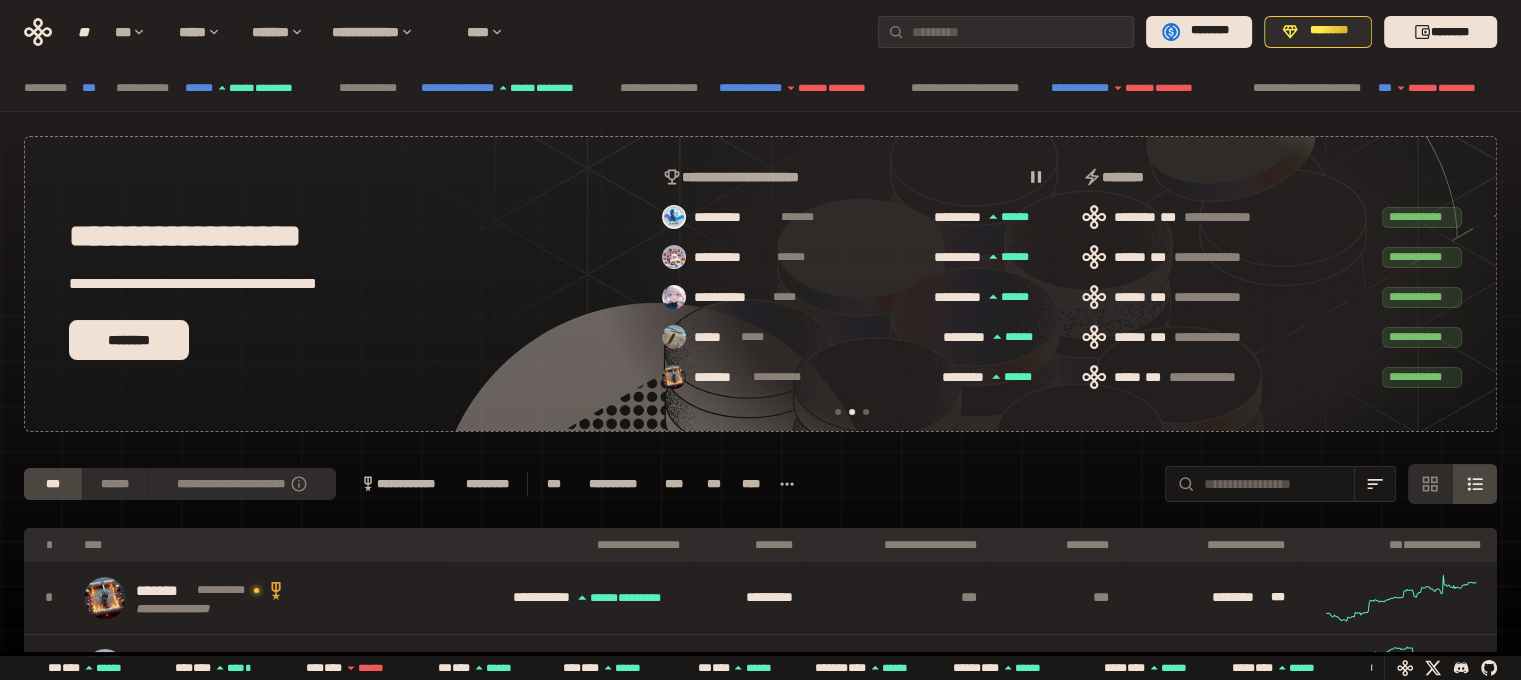 click on "[FIRST] [LAST] [PHONE]" at bounding box center (765, 88) 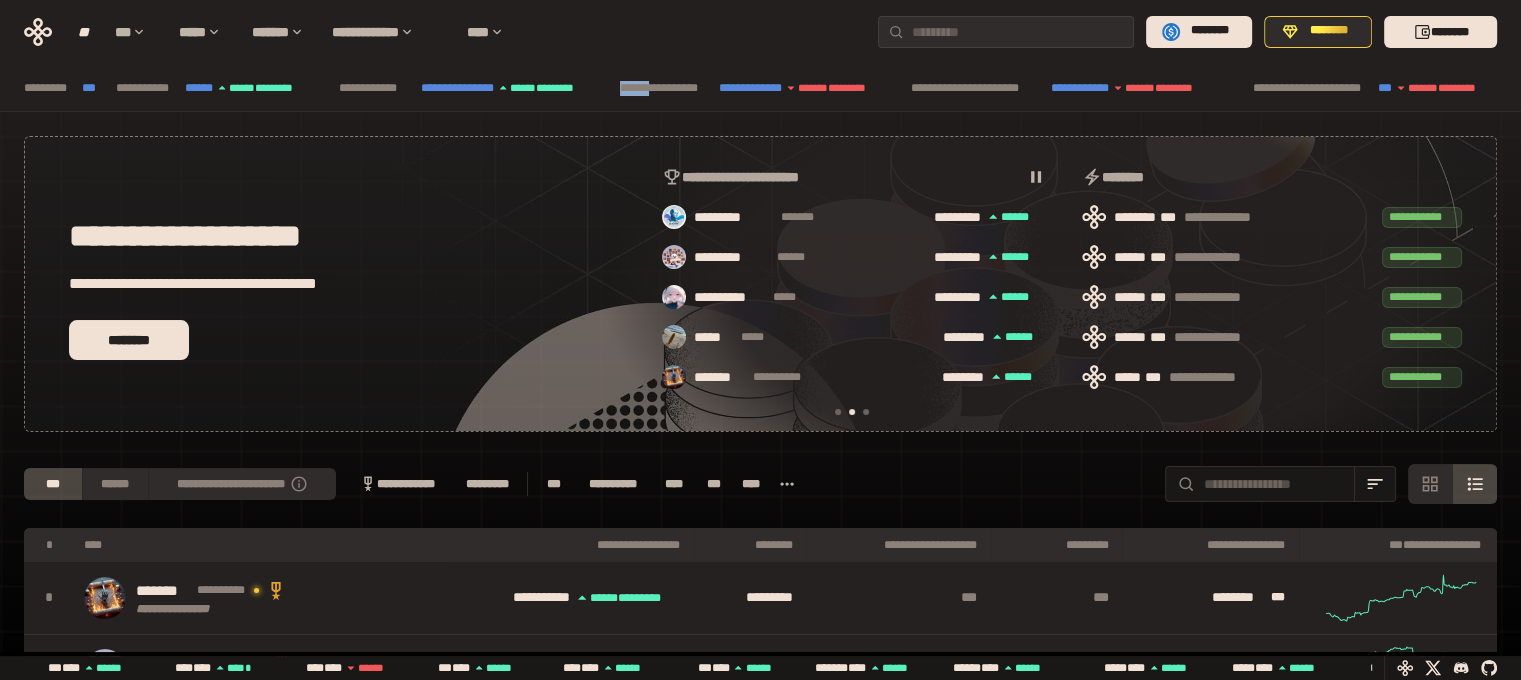 click on "[FIRST] [LAST] [PHONE]" at bounding box center [765, 88] 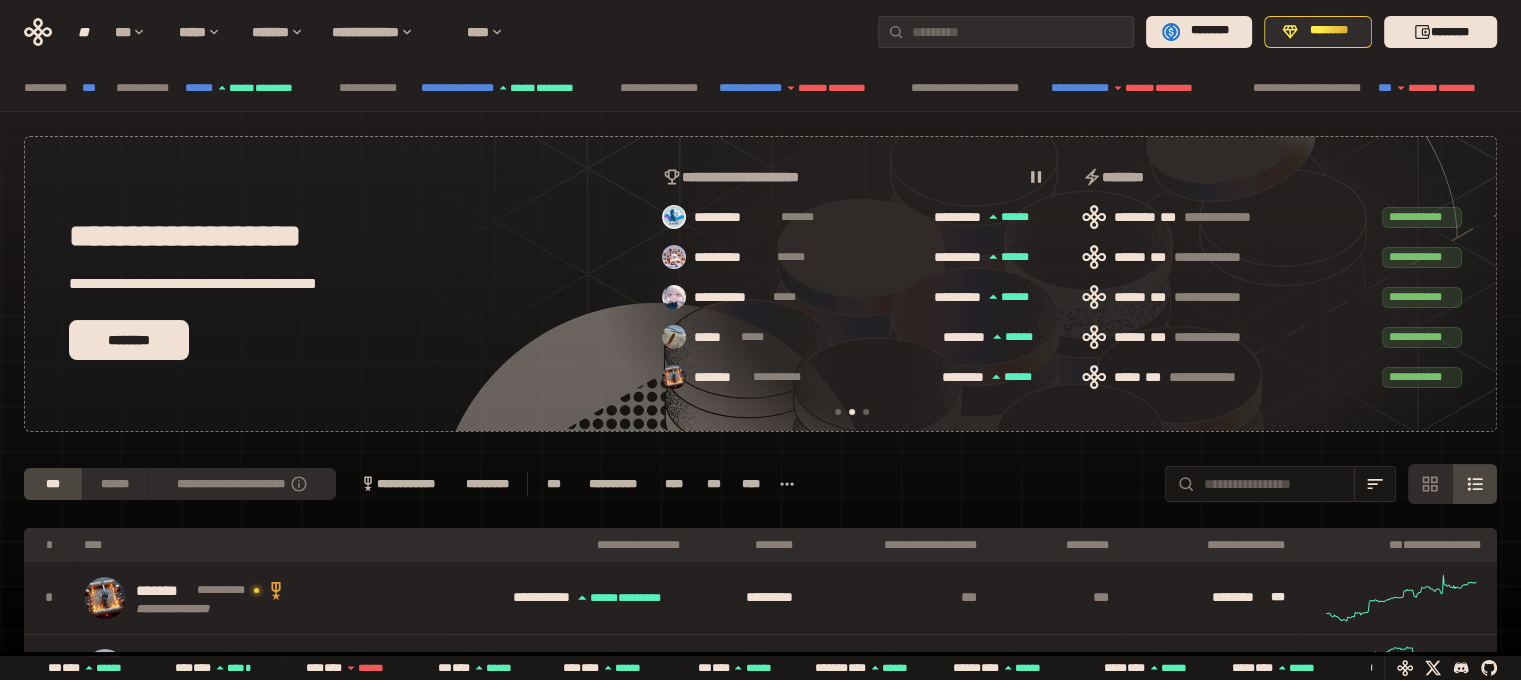 click on "[FIRST] [LAST] [PHONE]" at bounding box center [765, 88] 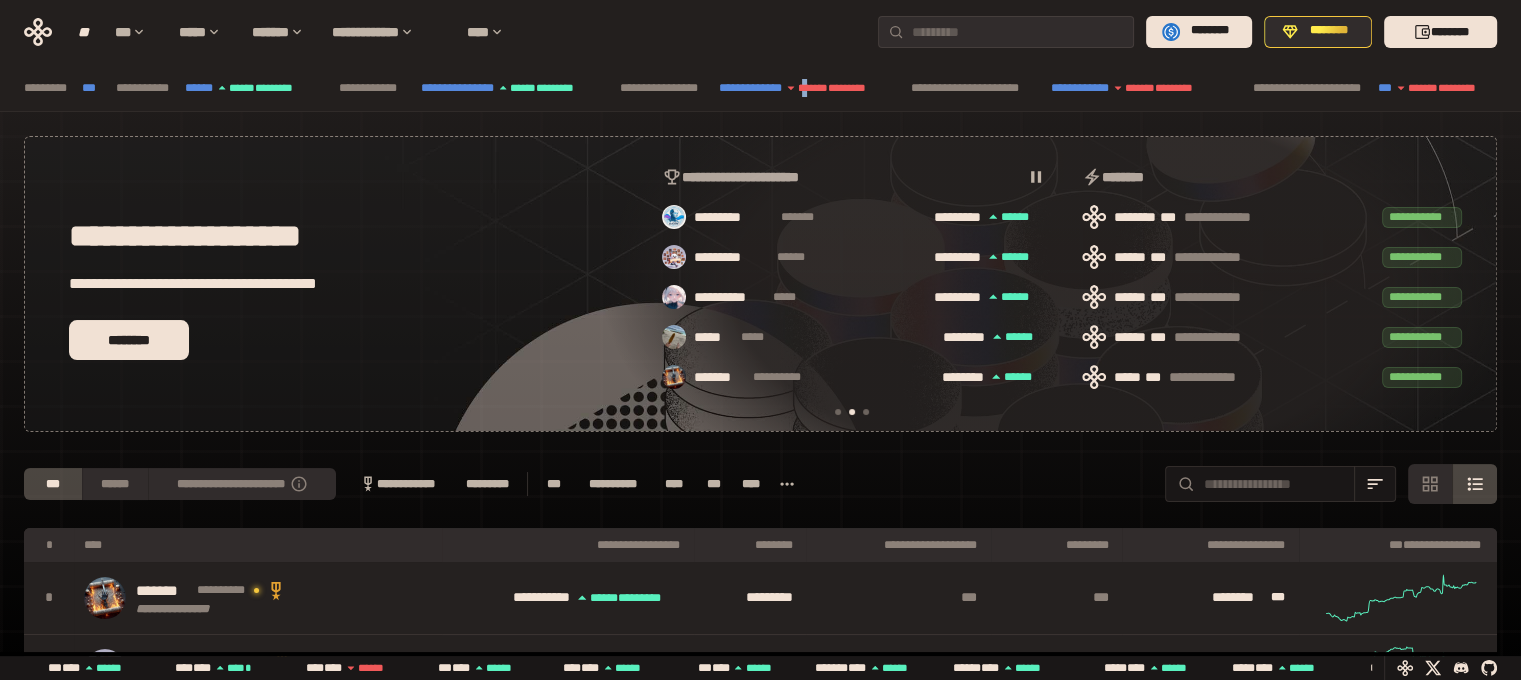 click on "[FIRST] [LAST] [PHONE]" at bounding box center (765, 88) 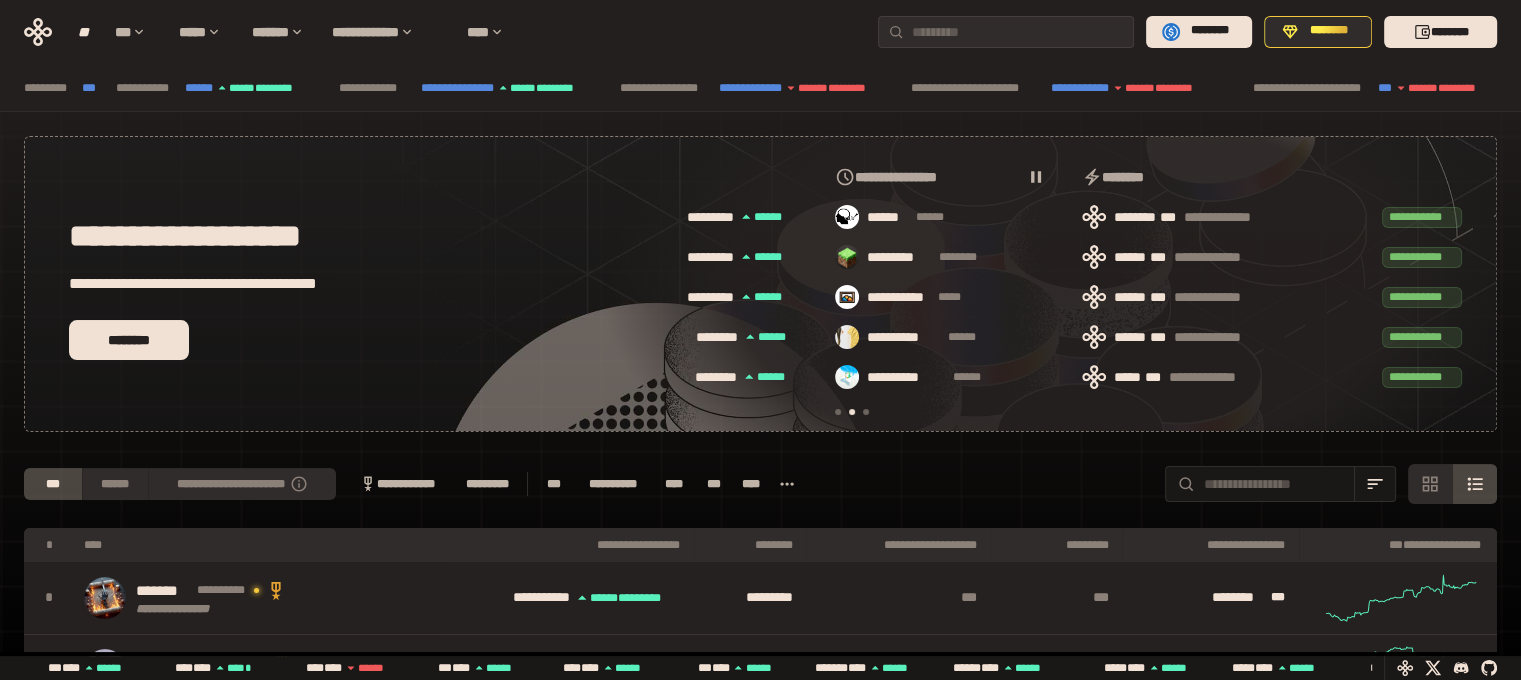click on "[FIRST] [LAST] [PHONE]" at bounding box center (765, 88) 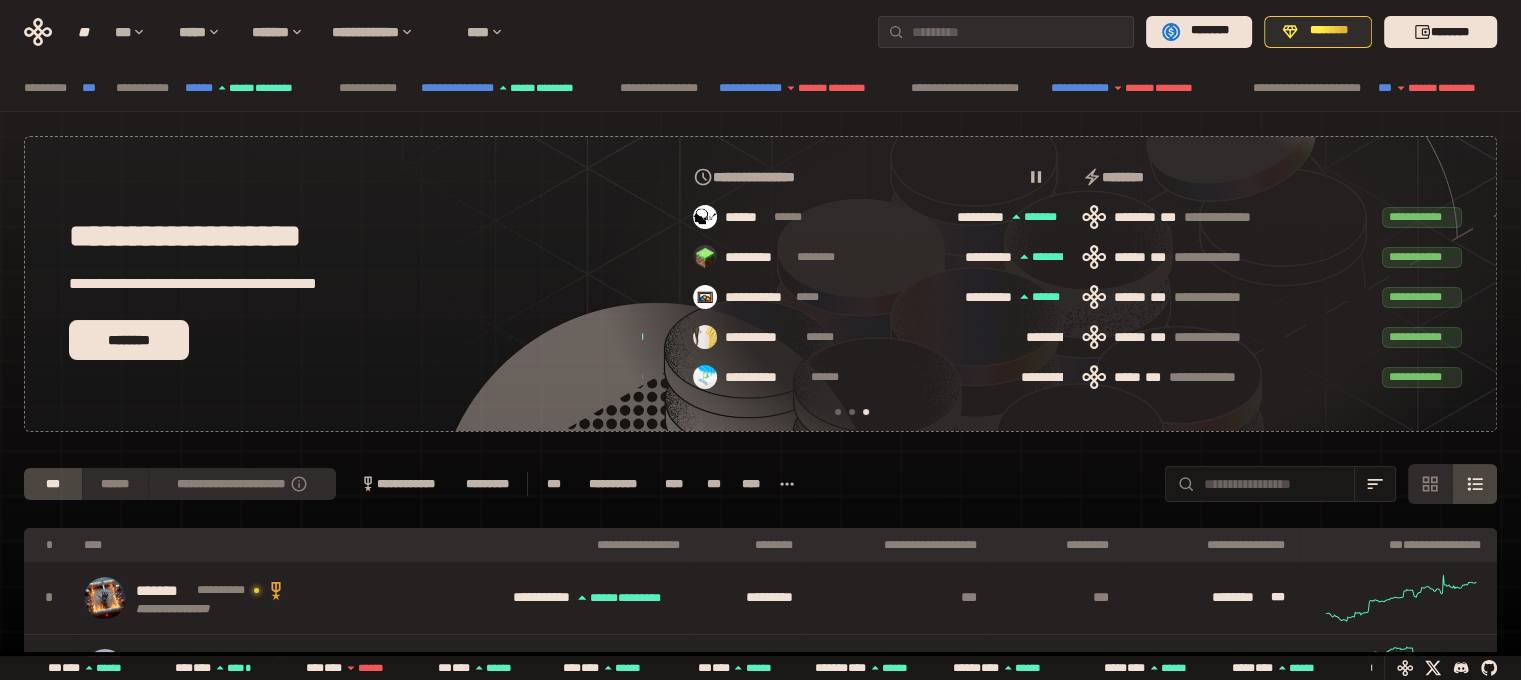 scroll, scrollTop: 0, scrollLeft: 856, axis: horizontal 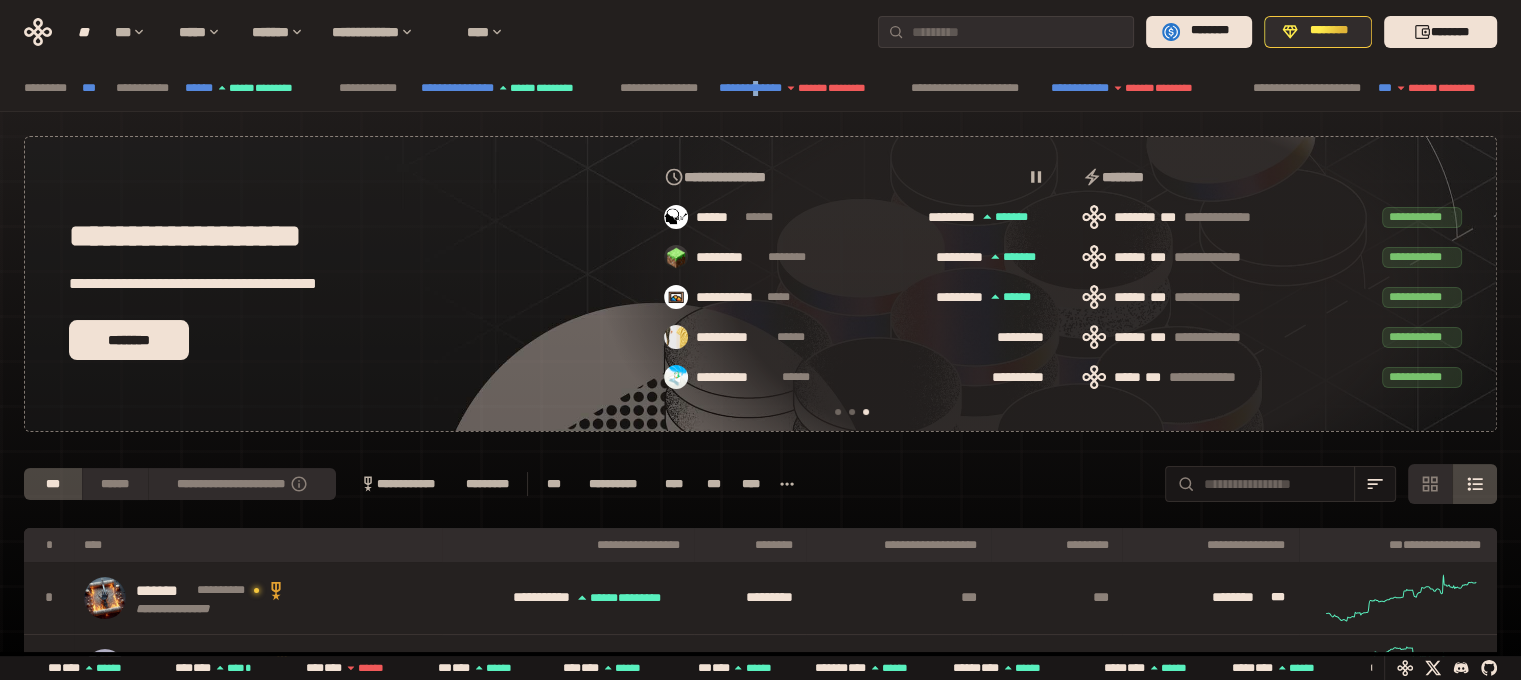 click on "[FIRST] [LAST] [PHONE]" at bounding box center [765, 88] 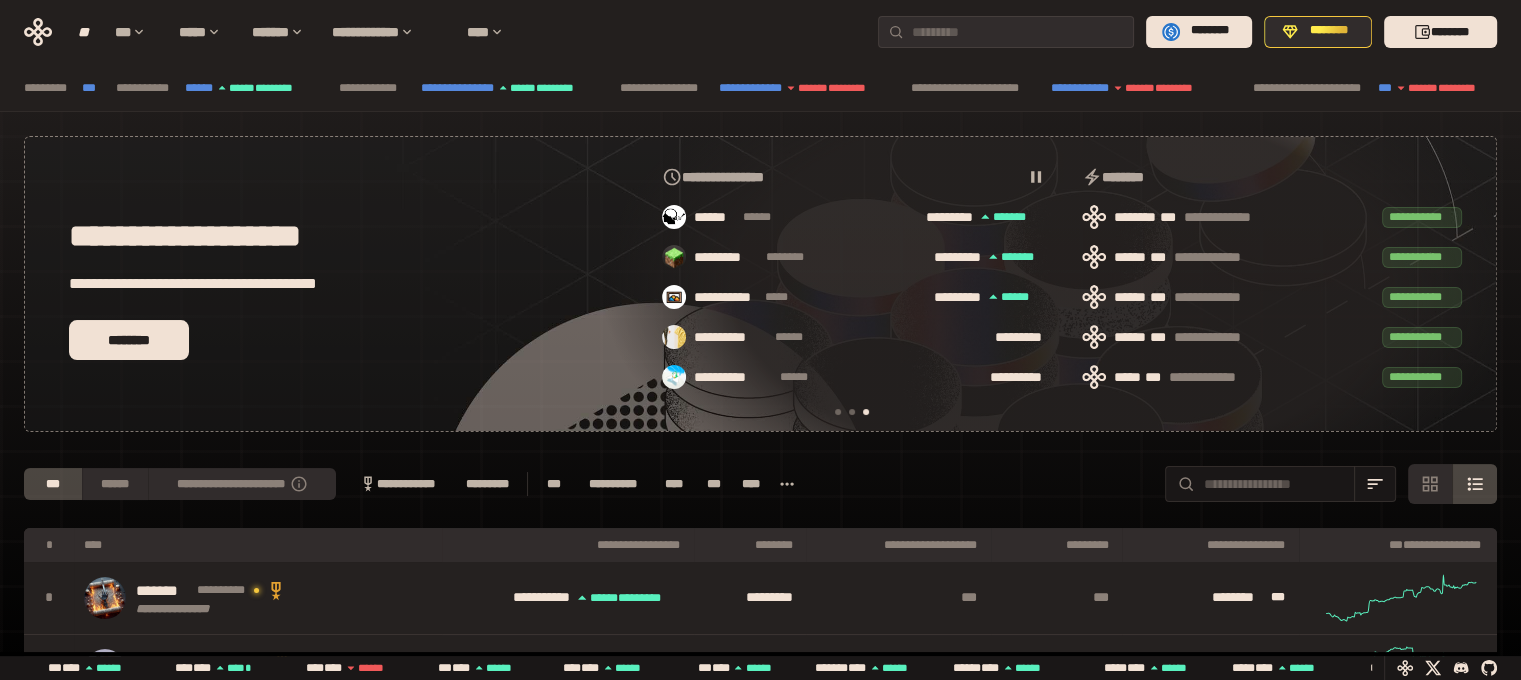 click on "*********" at bounding box center [847, 87] 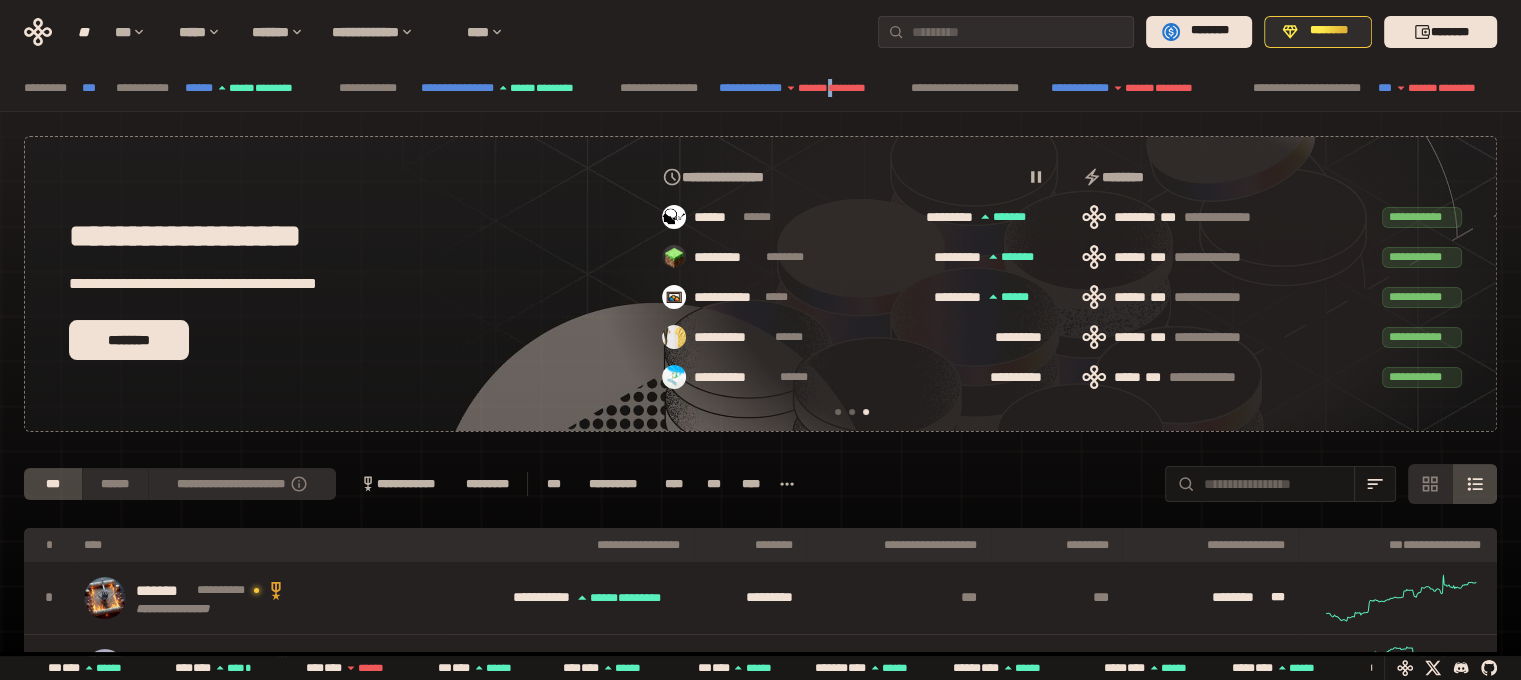 click on "*********" at bounding box center (847, 87) 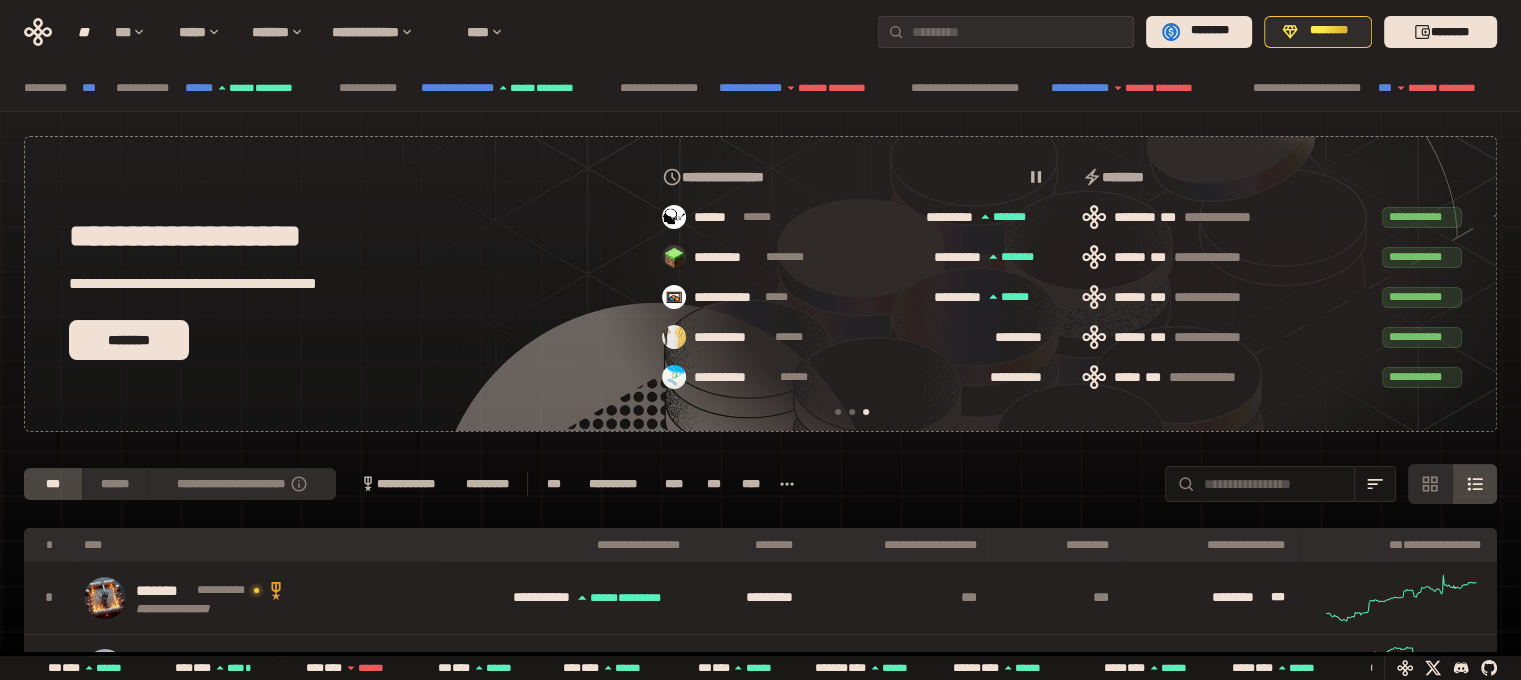 click on "[FIRST] [LAST] [PHONE]" at bounding box center (765, 88) 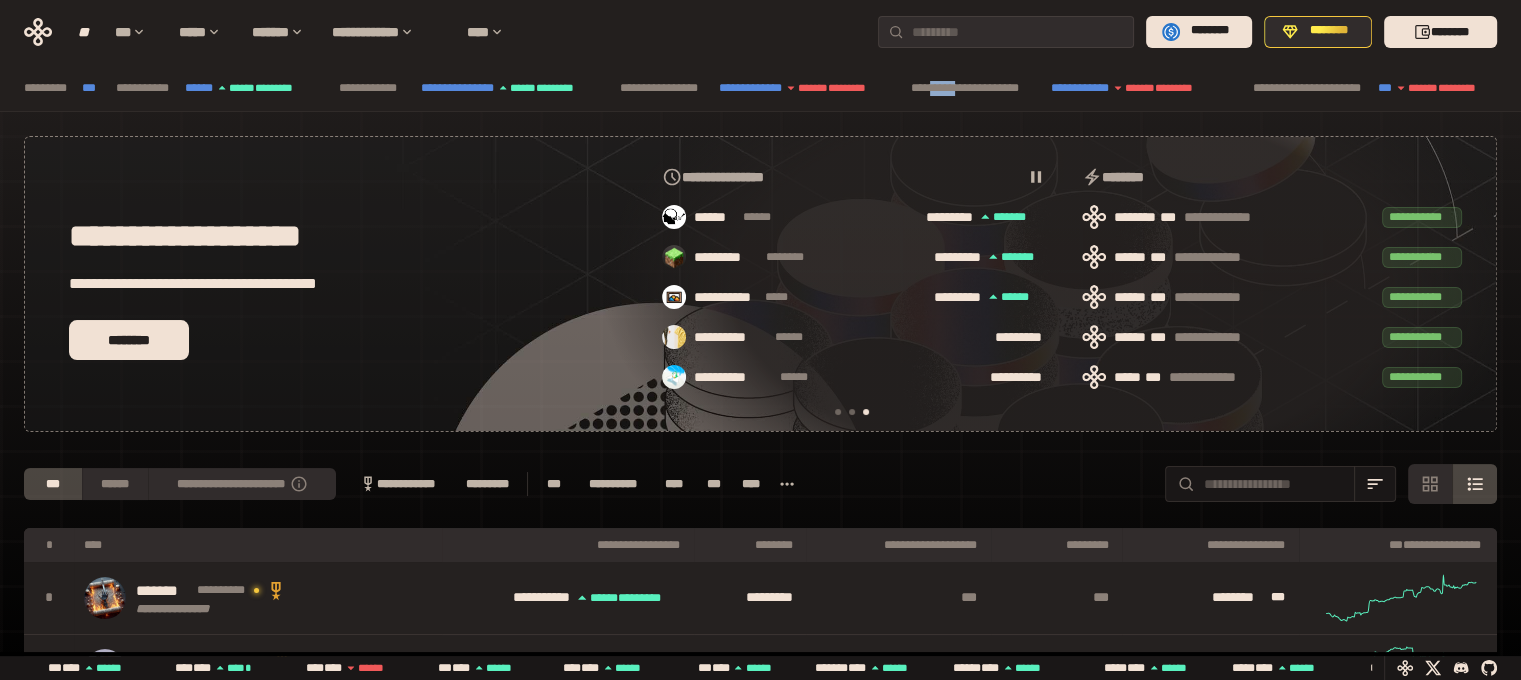 click on "[FIRST] [LAST] [PHONE]" at bounding box center (765, 88) 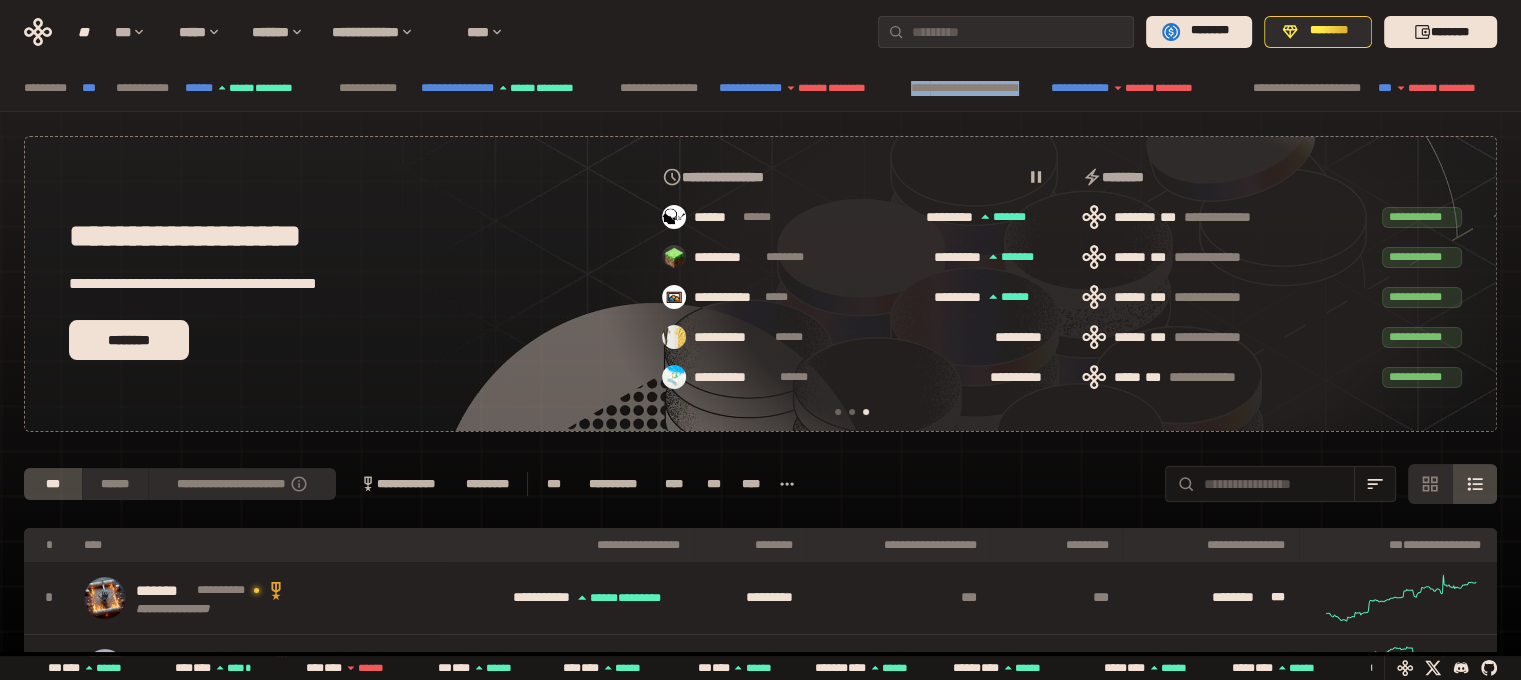 click on "[FIRST] [LAST] [PHONE]" at bounding box center (765, 88) 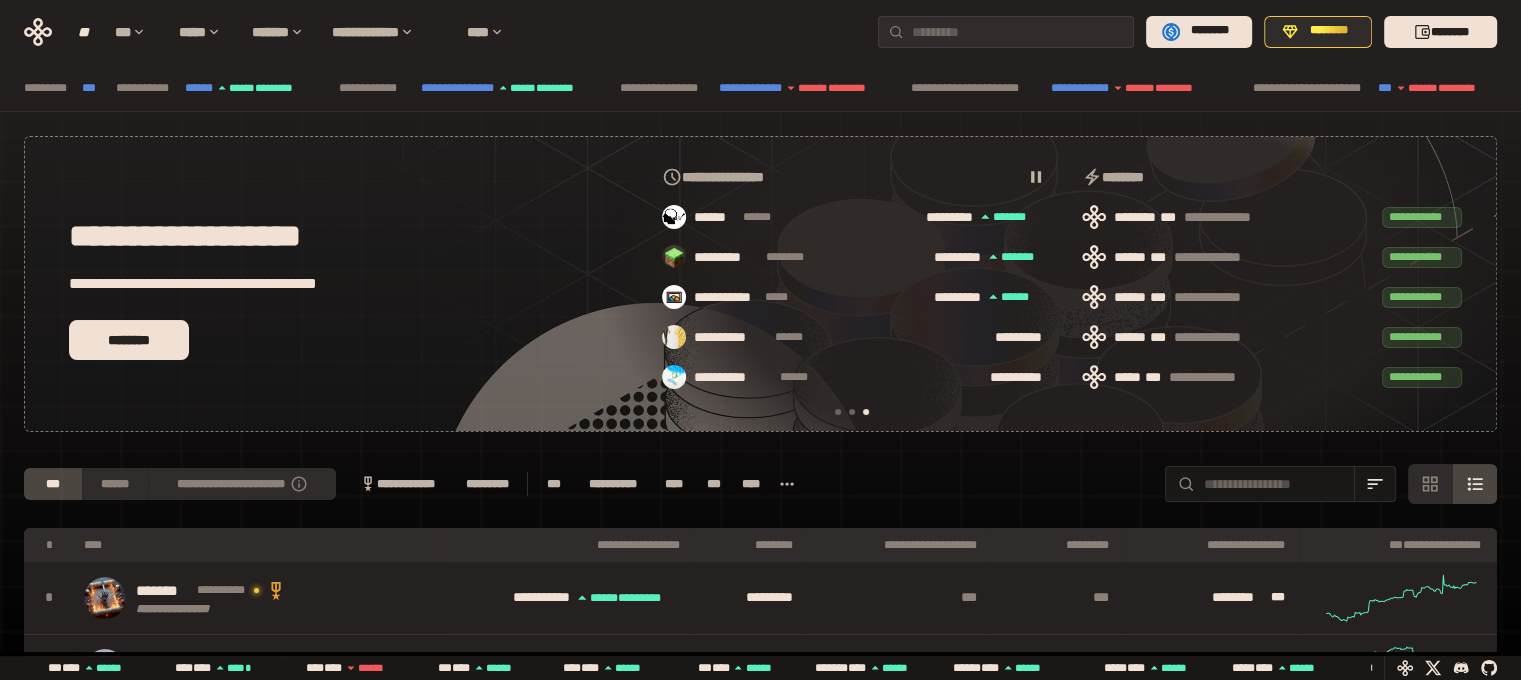 click on "*********" at bounding box center [1174, 88] 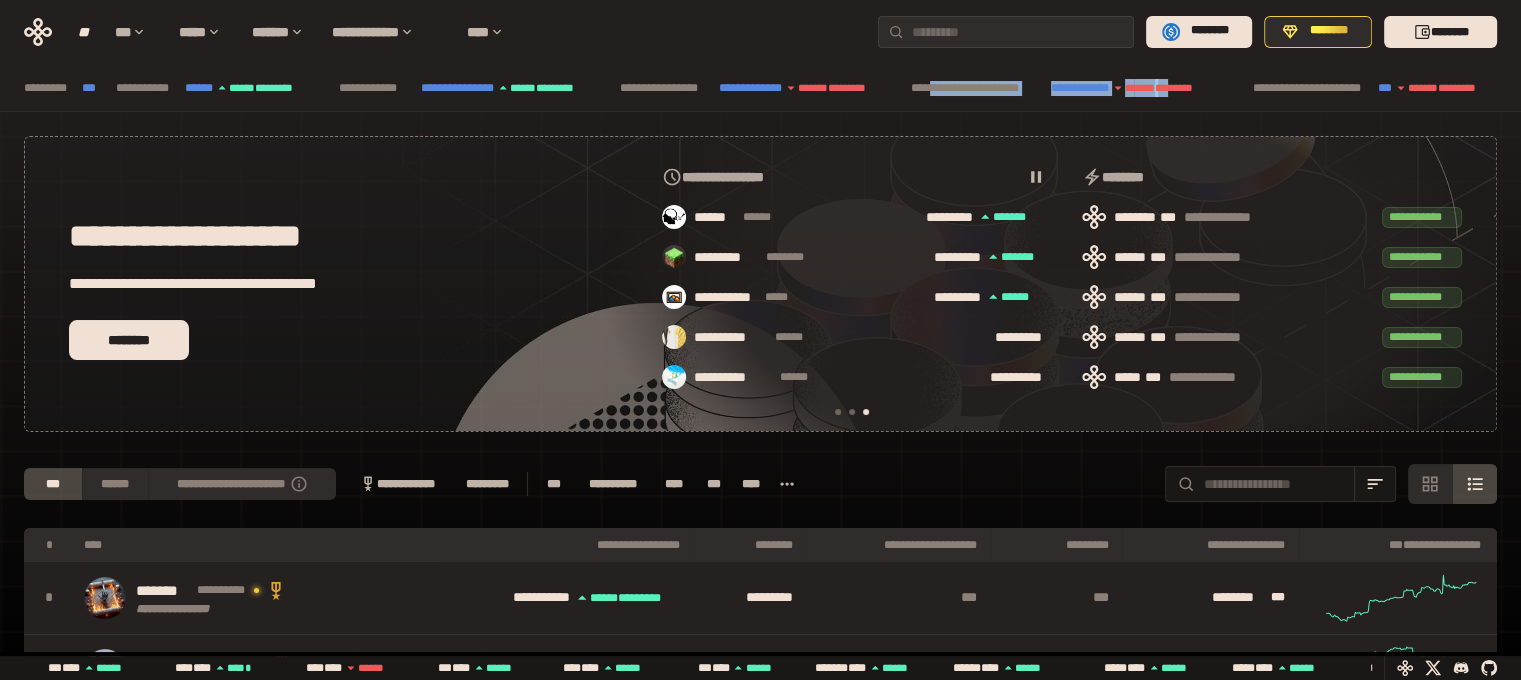 drag, startPoint x: 1198, startPoint y: 95, endPoint x: 950, endPoint y: 95, distance: 248 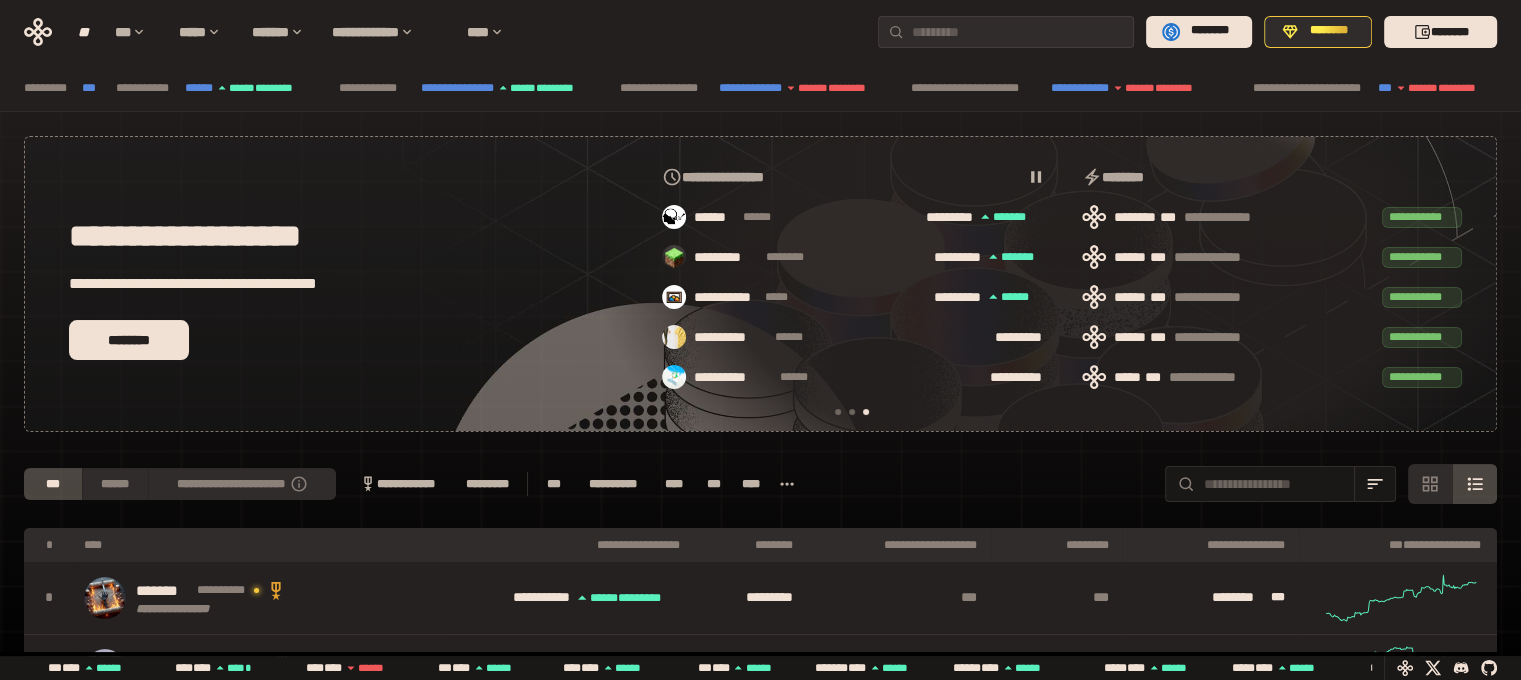 click on "[FIRST] [LAST] [PHONE]" at bounding box center [765, 88] 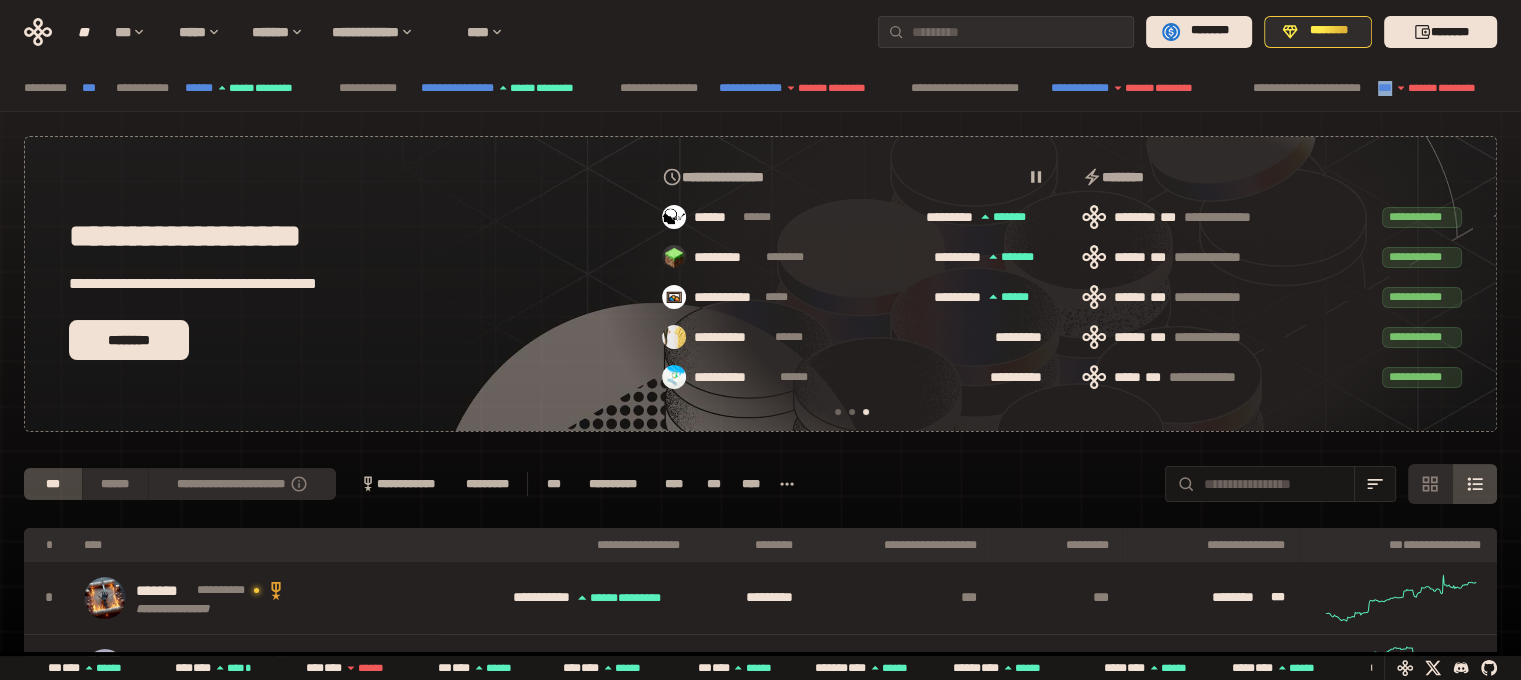 click on "[FIRST] [LAST] [PHONE]" at bounding box center [765, 88] 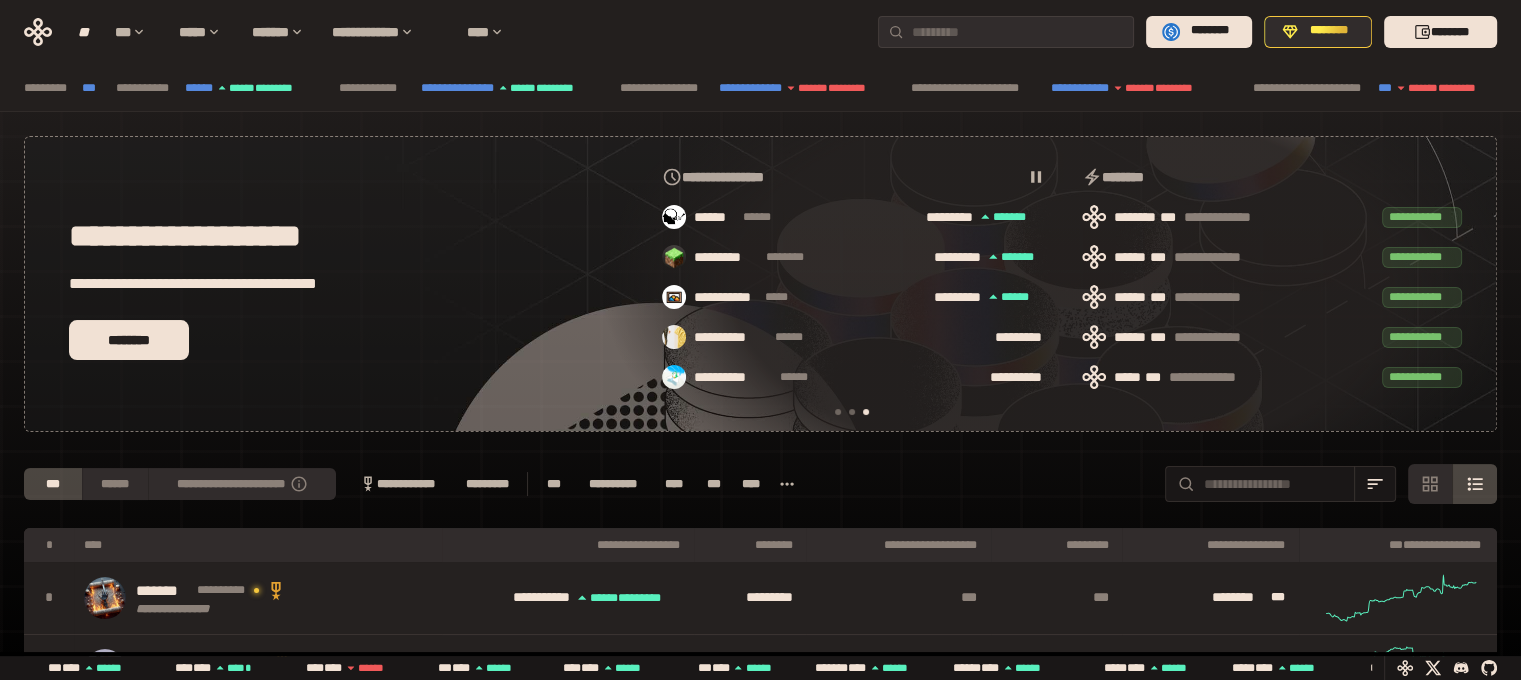 click on "*****" at bounding box center [1427, 87] 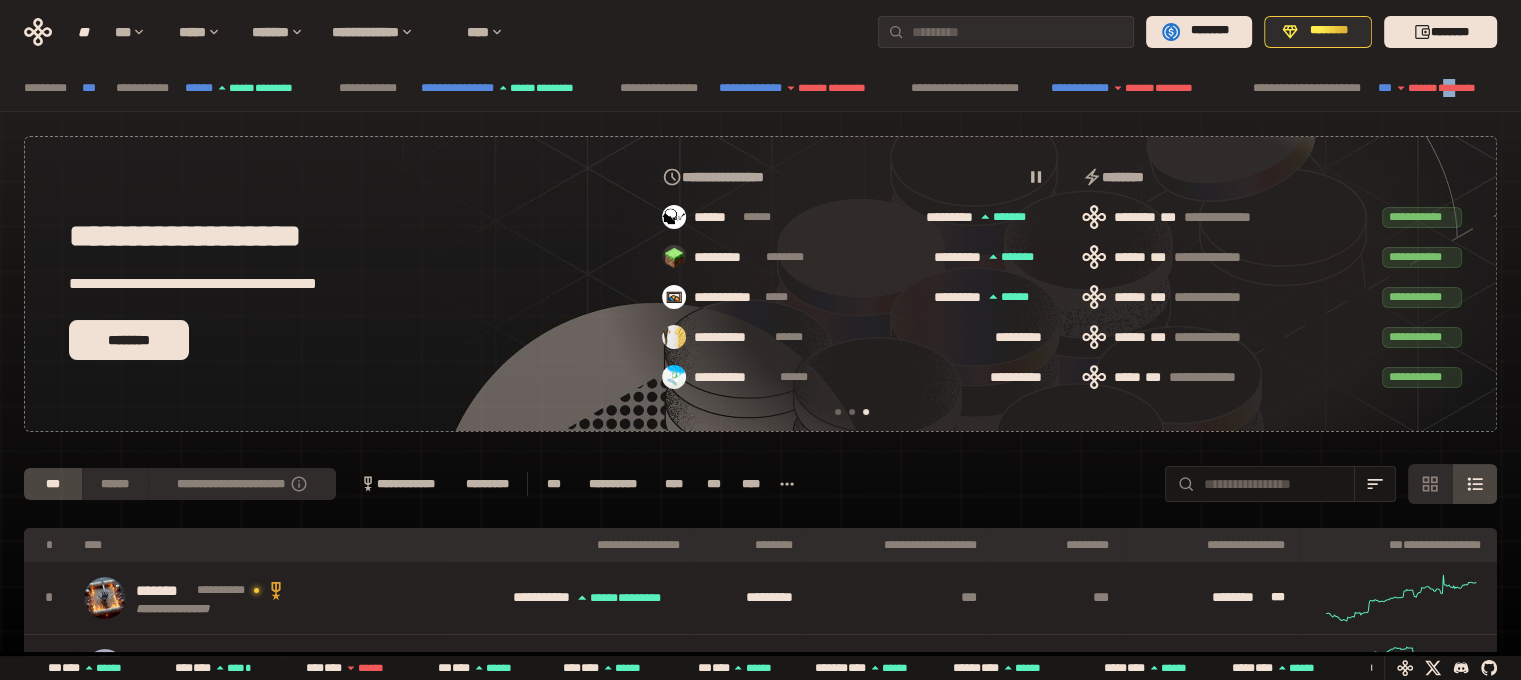 click on "[FIRST] [LAST] [PHONE]" at bounding box center [765, 88] 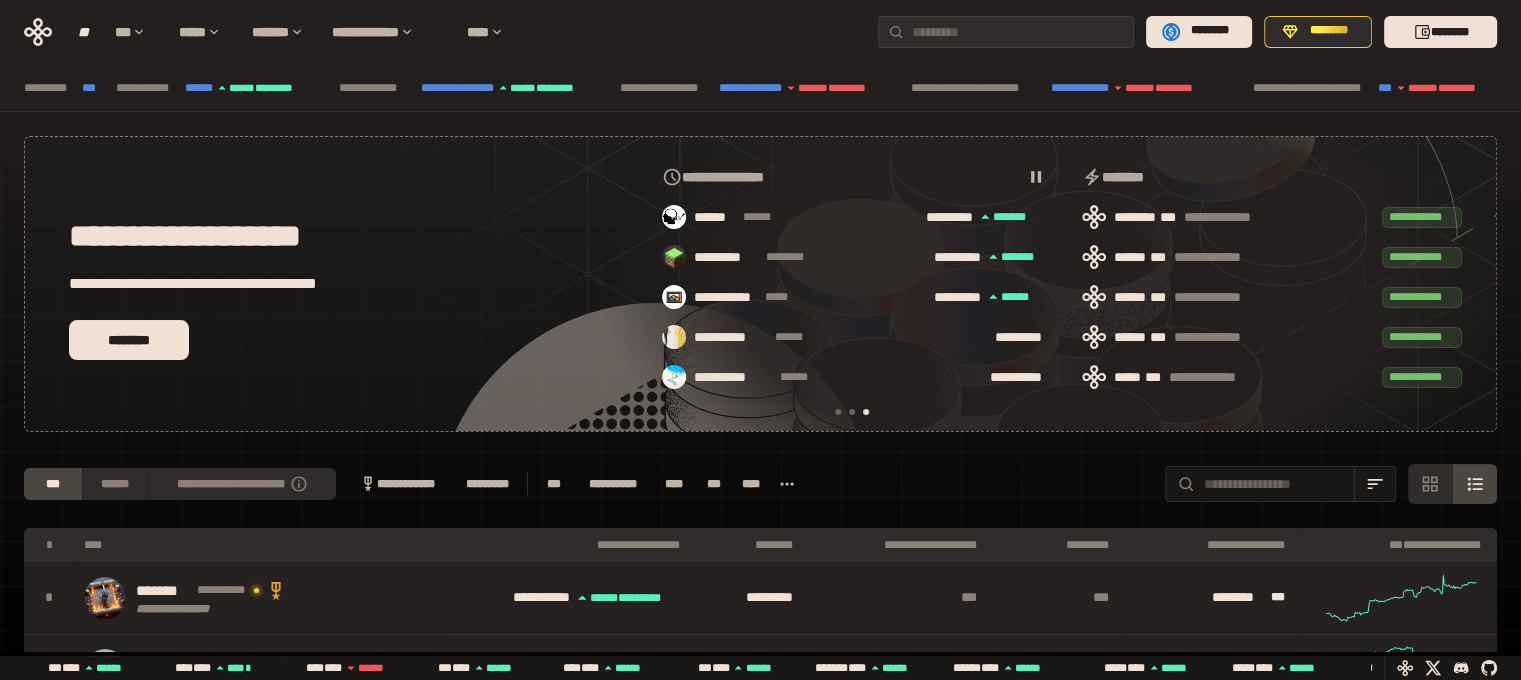 click on "[FIRST] [LAST] [PHONE] [NUMBER] [STREET], [CITY], [STATE]" at bounding box center (760, 683) 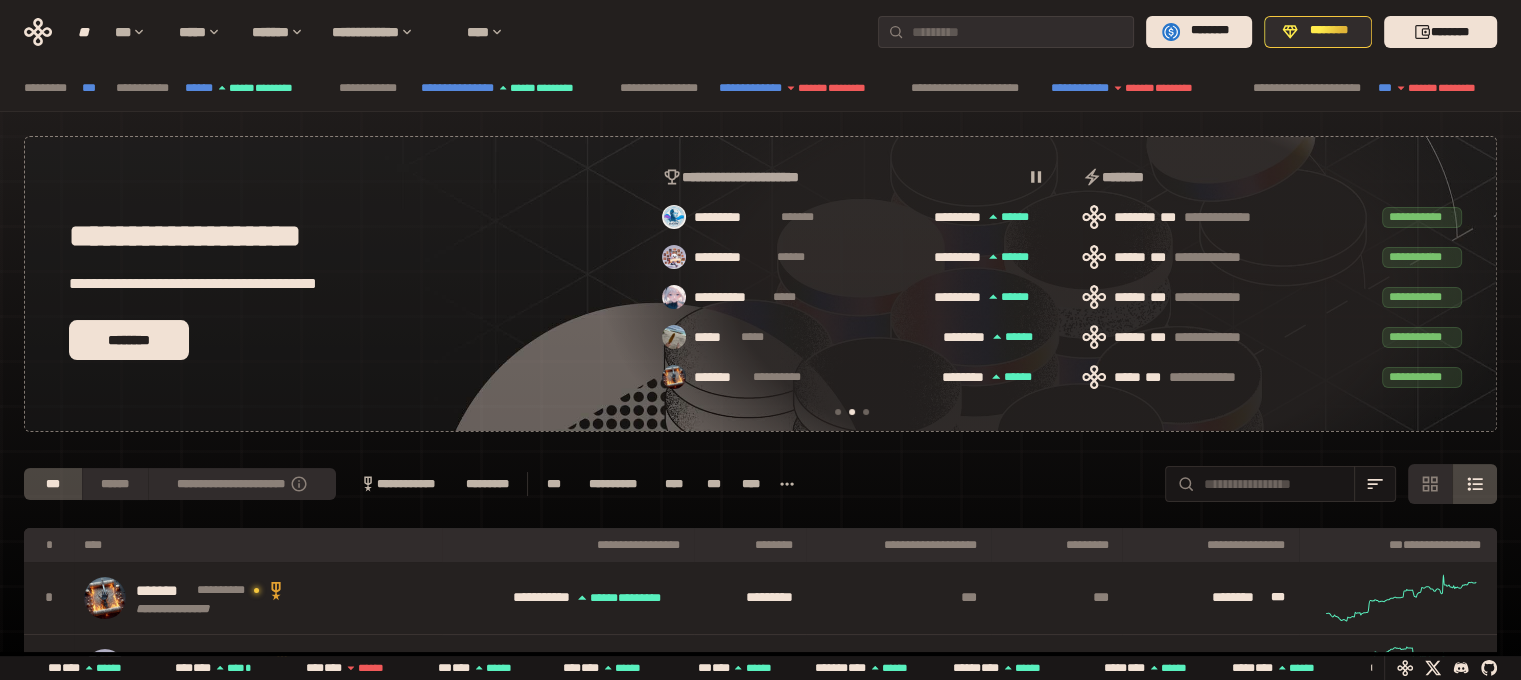 scroll, scrollTop: 0, scrollLeft: 436, axis: horizontal 